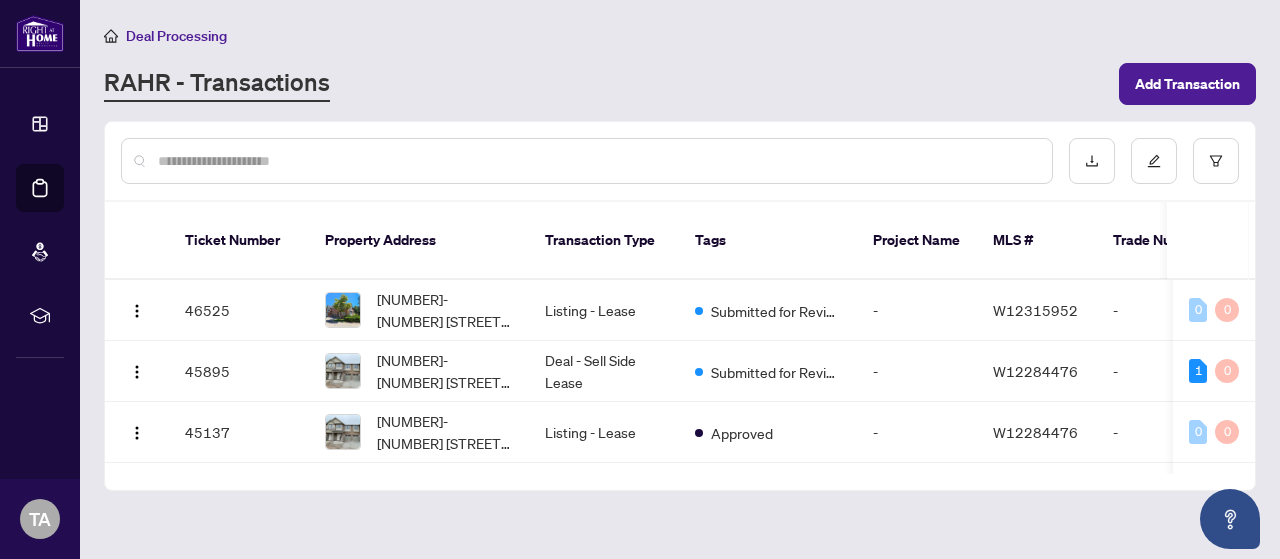 scroll, scrollTop: 0, scrollLeft: 0, axis: both 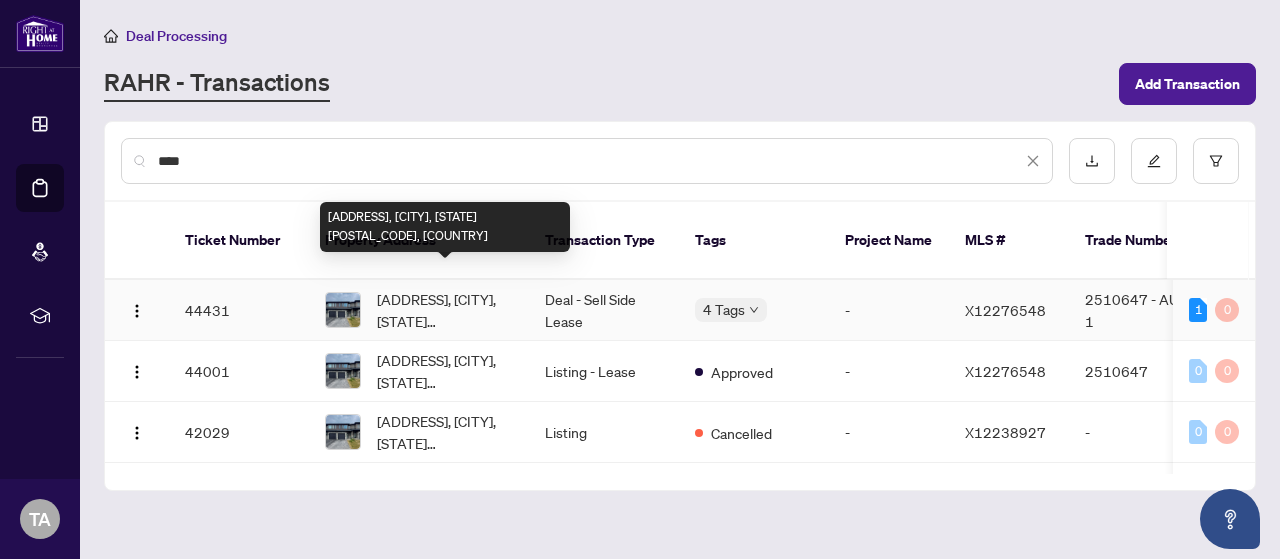 type on "****" 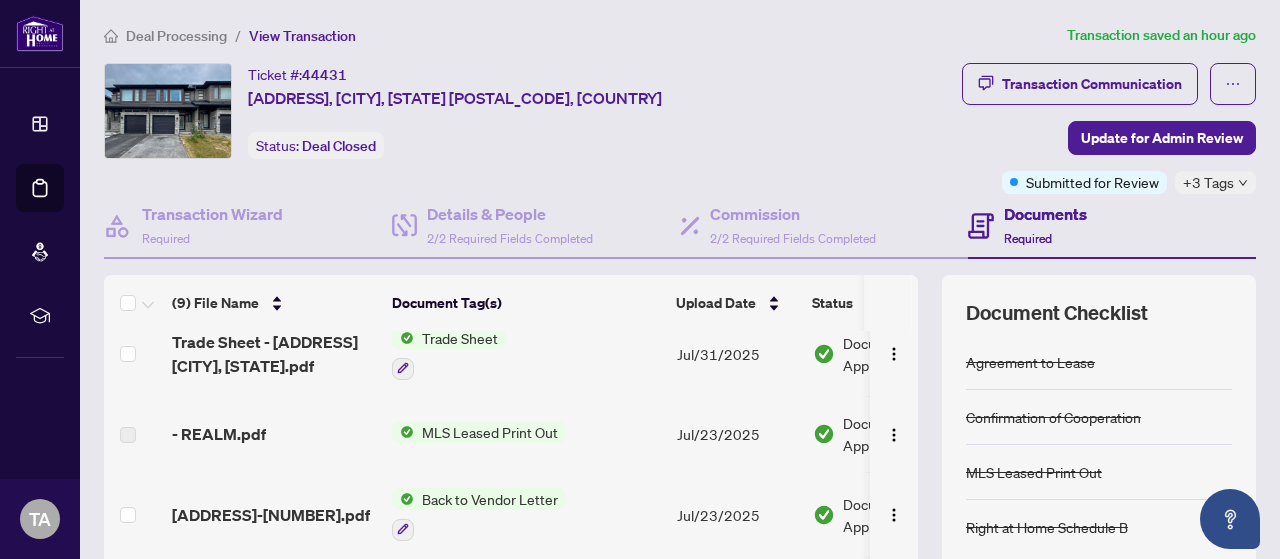 scroll, scrollTop: 0, scrollLeft: 0, axis: both 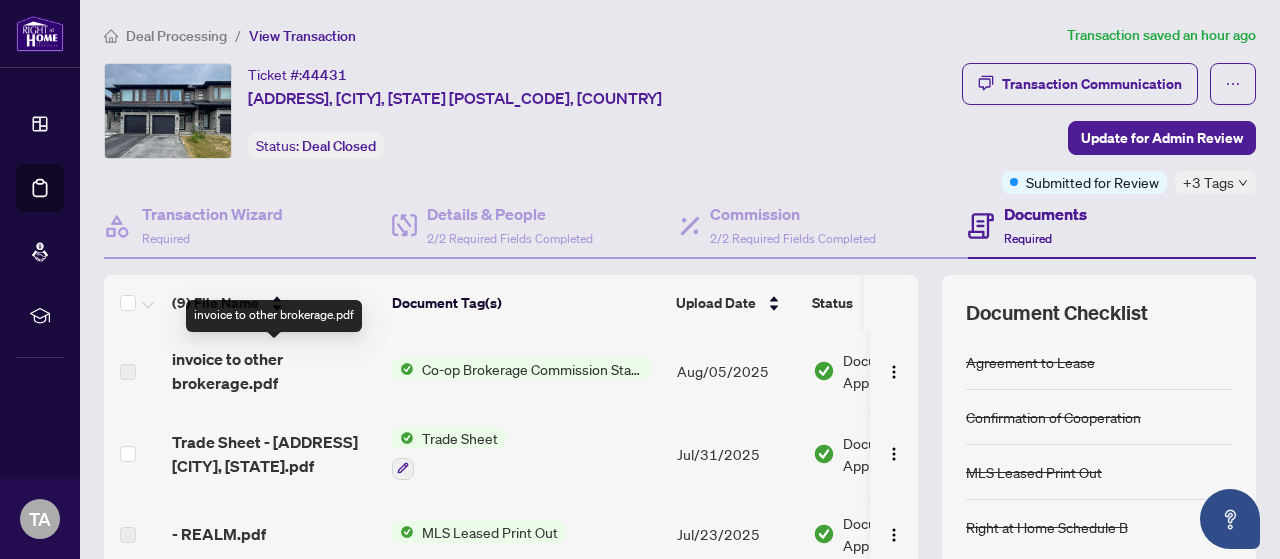 click on "invoice to other brokerage.pdf" at bounding box center (274, 371) 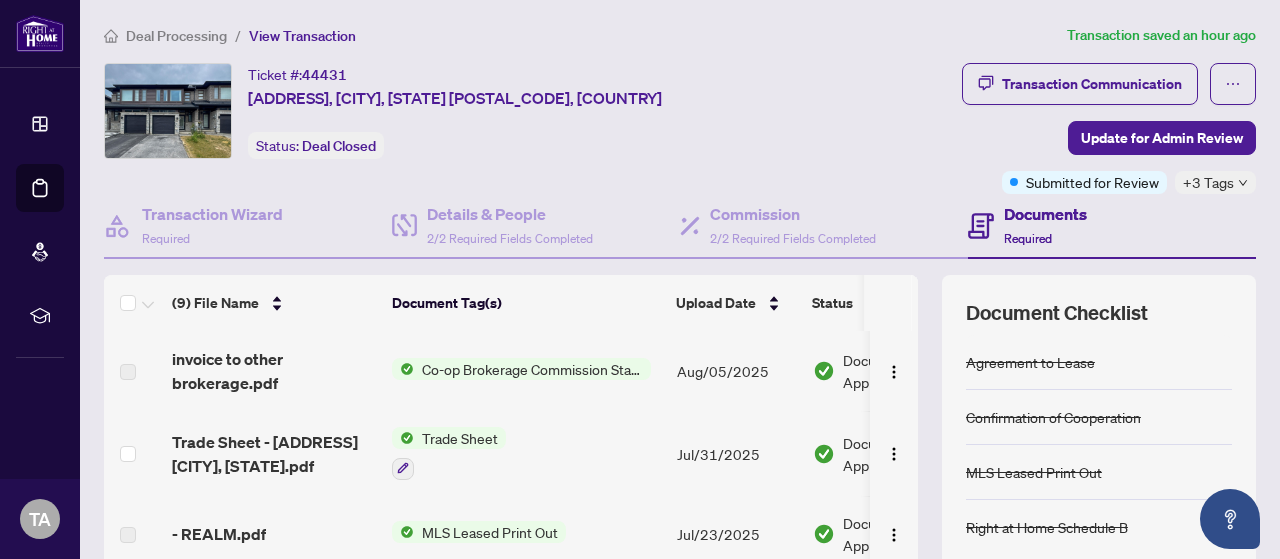 click on "Co-op Brokerage Commission Statement" at bounding box center (532, 369) 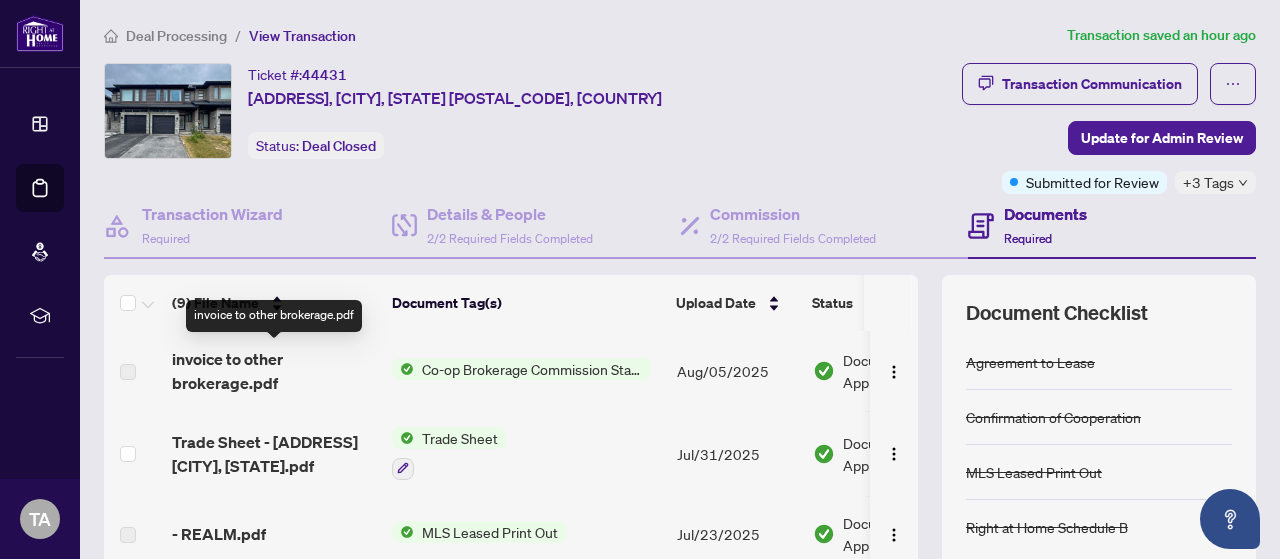 click on "invoice to other brokerage.pdf" at bounding box center [274, 371] 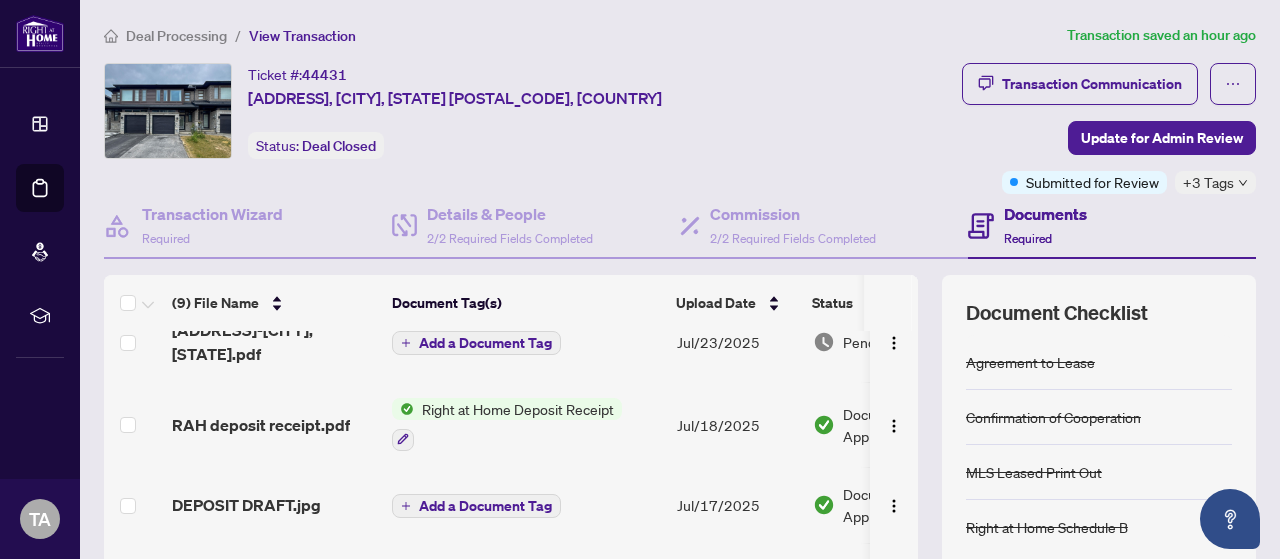 scroll, scrollTop: 400, scrollLeft: 0, axis: vertical 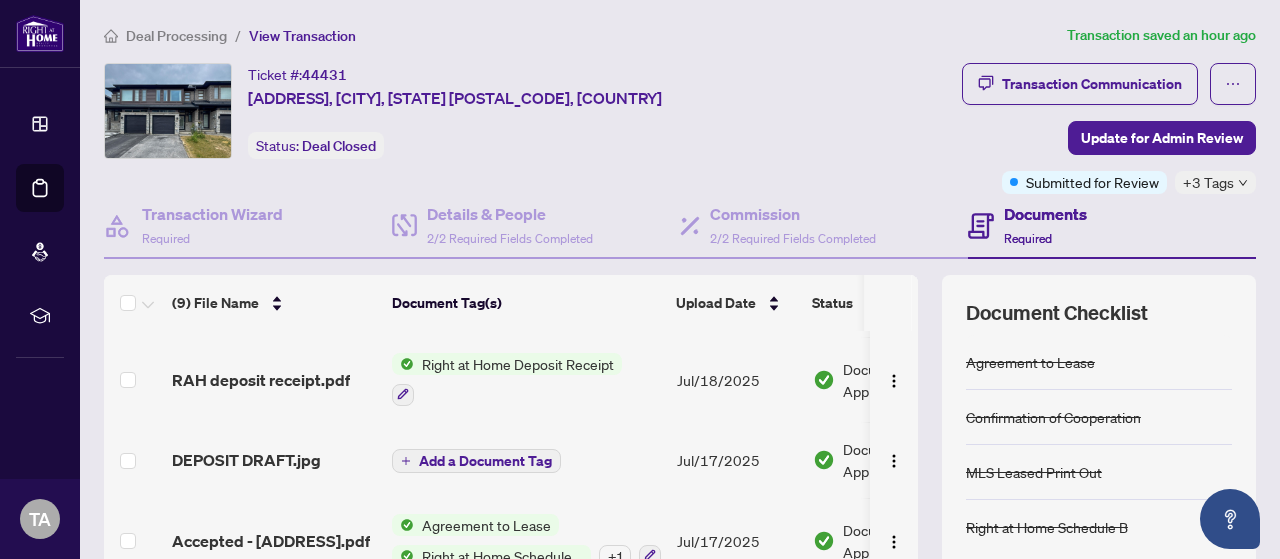click on "RAH deposit receipt.pdf" at bounding box center (261, 380) 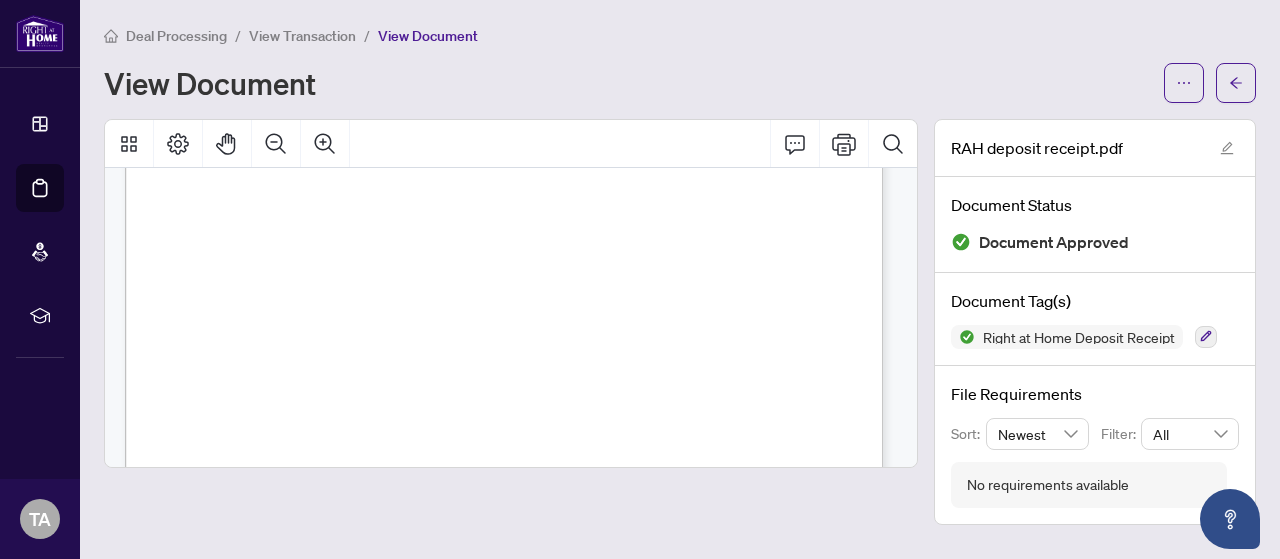 scroll, scrollTop: 736, scrollLeft: 0, axis: vertical 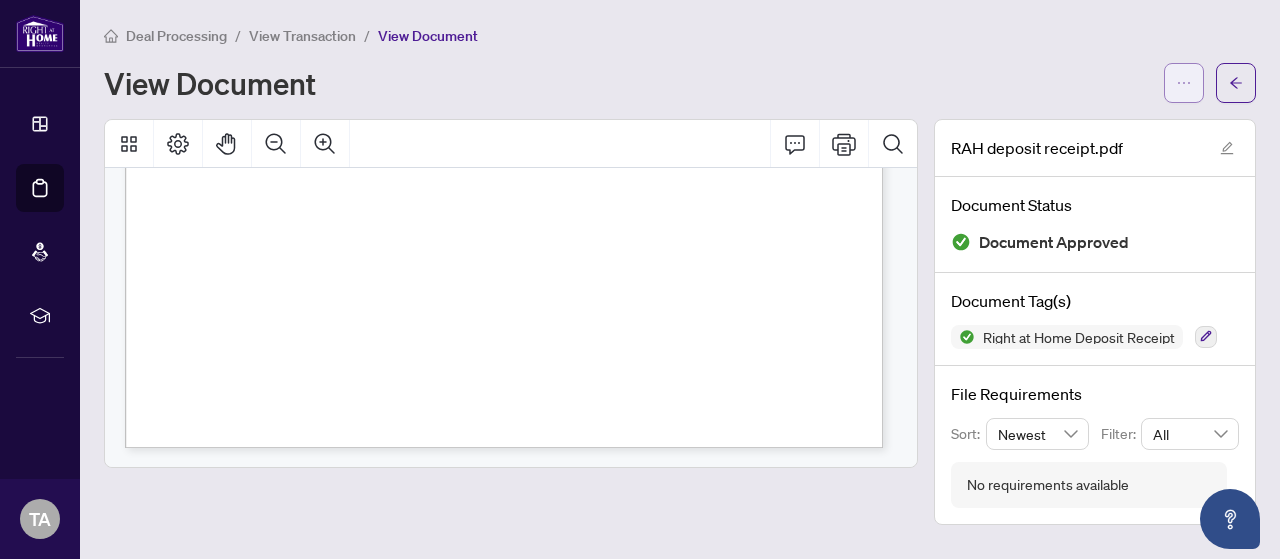 click 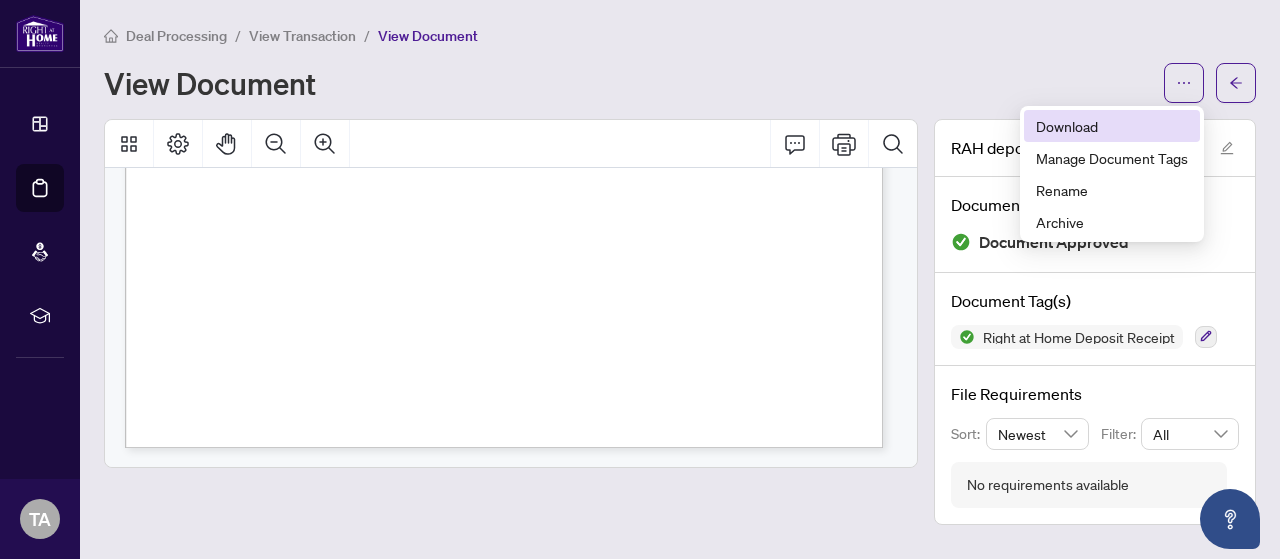 click on "Download" at bounding box center (1112, 126) 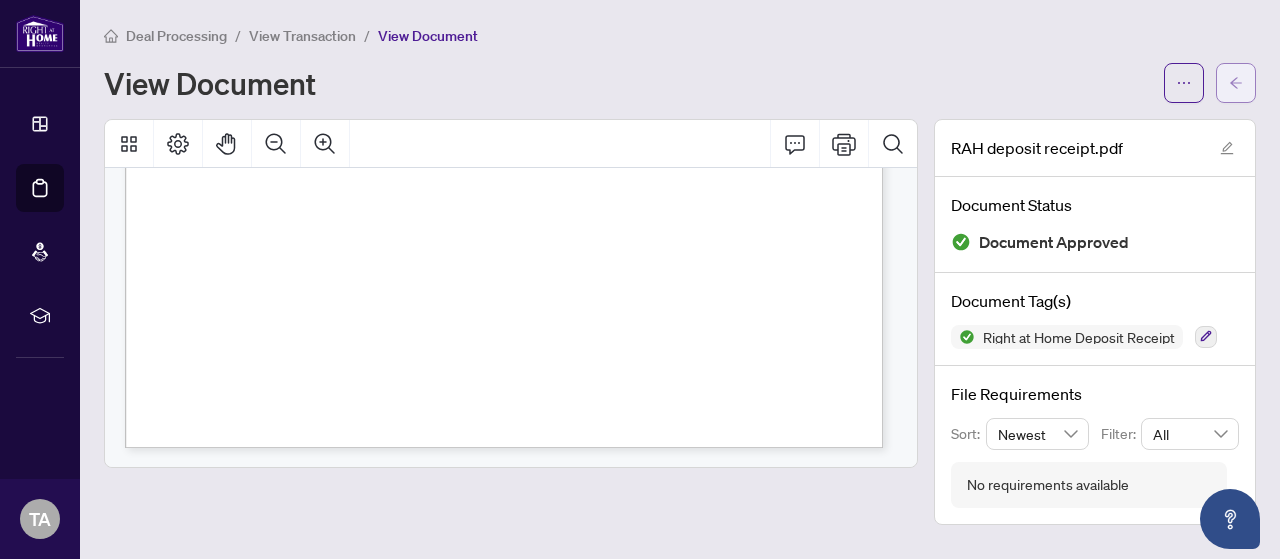 click 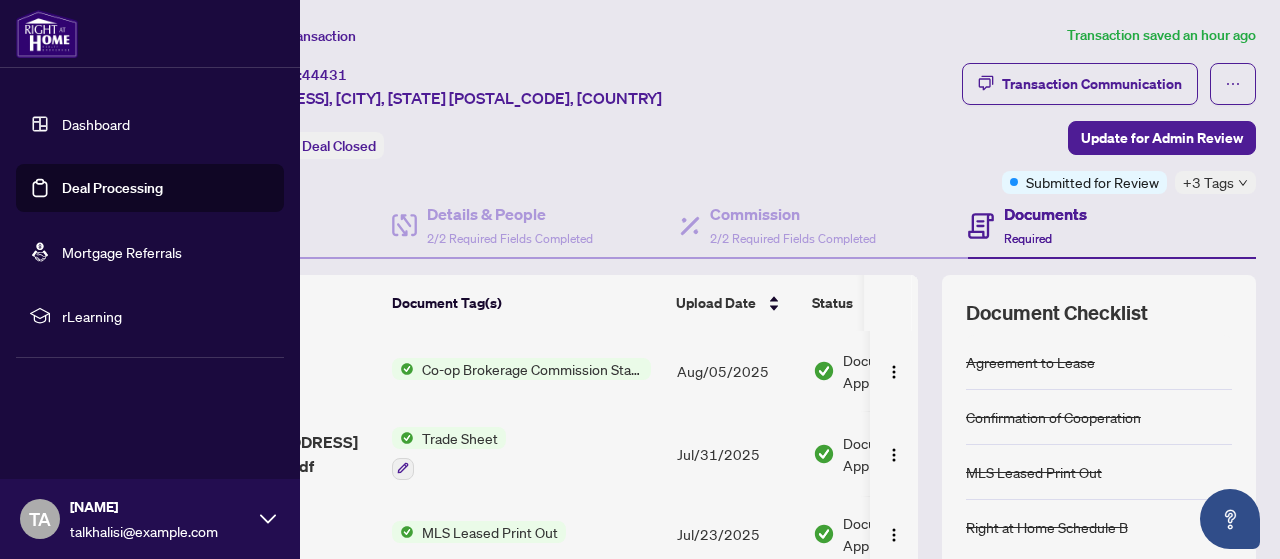 click on "Deal Processing" at bounding box center [112, 188] 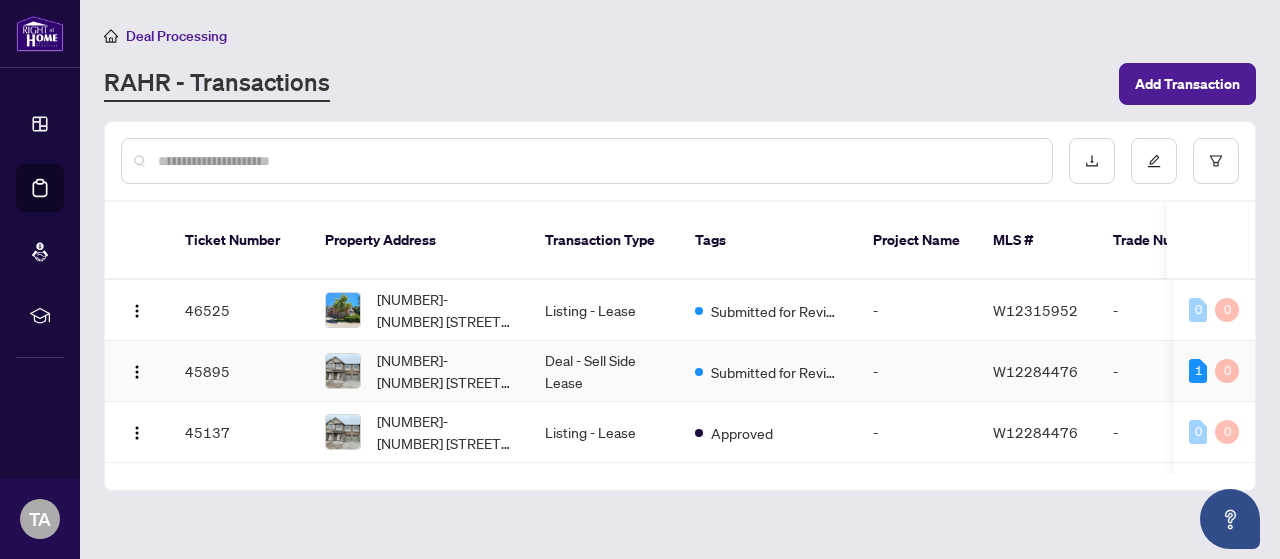 click on "Deal - Sell Side Lease" at bounding box center (604, 371) 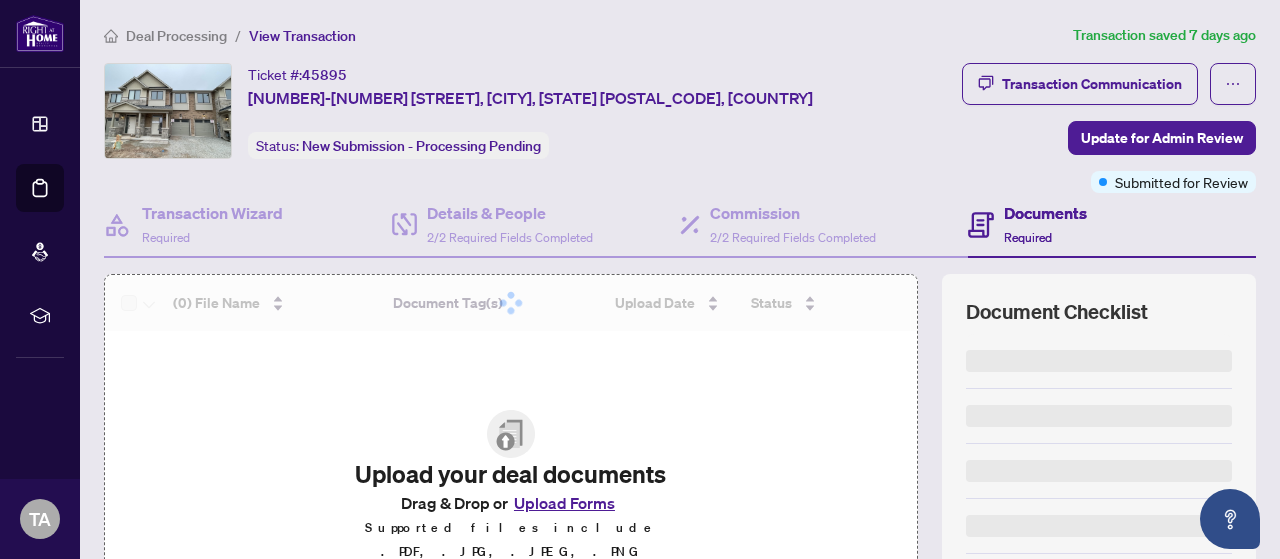 scroll, scrollTop: 100, scrollLeft: 0, axis: vertical 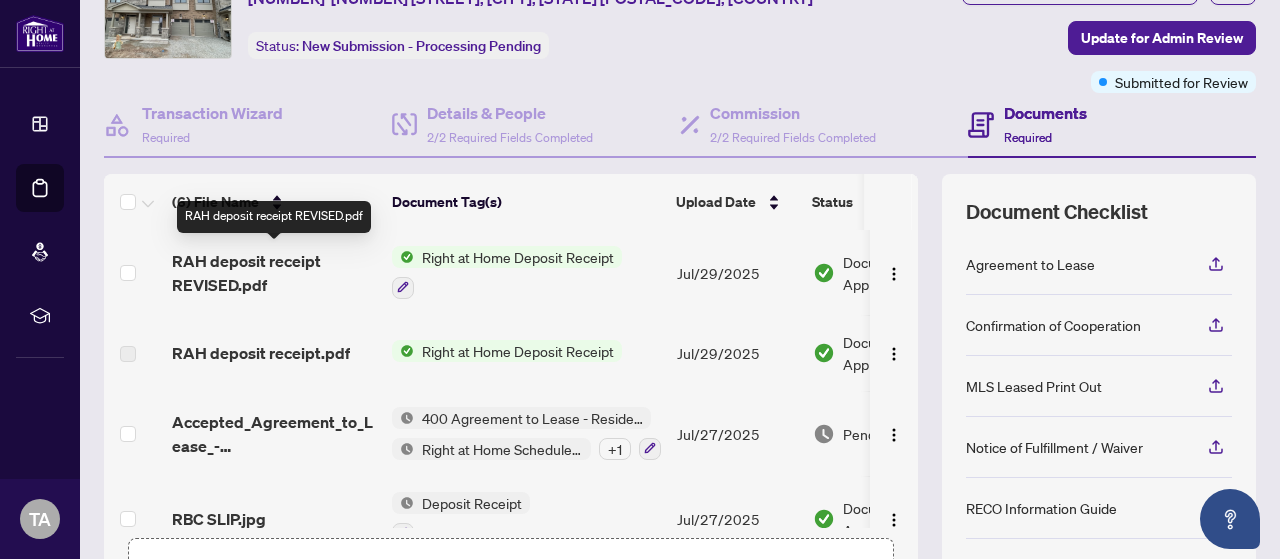 click on "RAH deposit receipt REVISED.pdf" at bounding box center [274, 273] 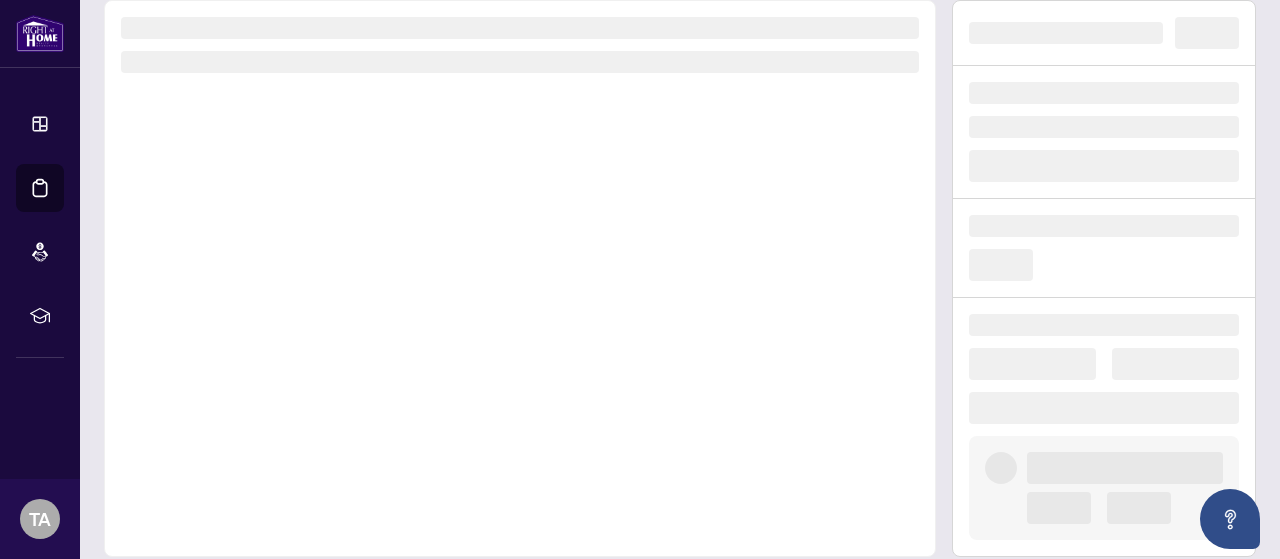 scroll, scrollTop: 0, scrollLeft: 0, axis: both 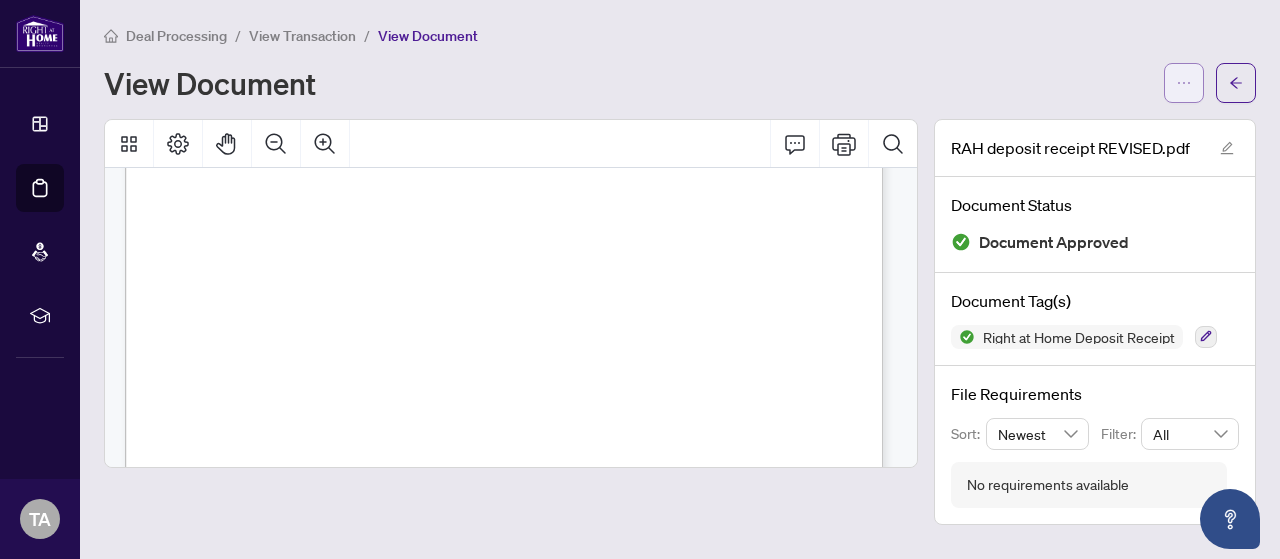 click at bounding box center [1184, 83] 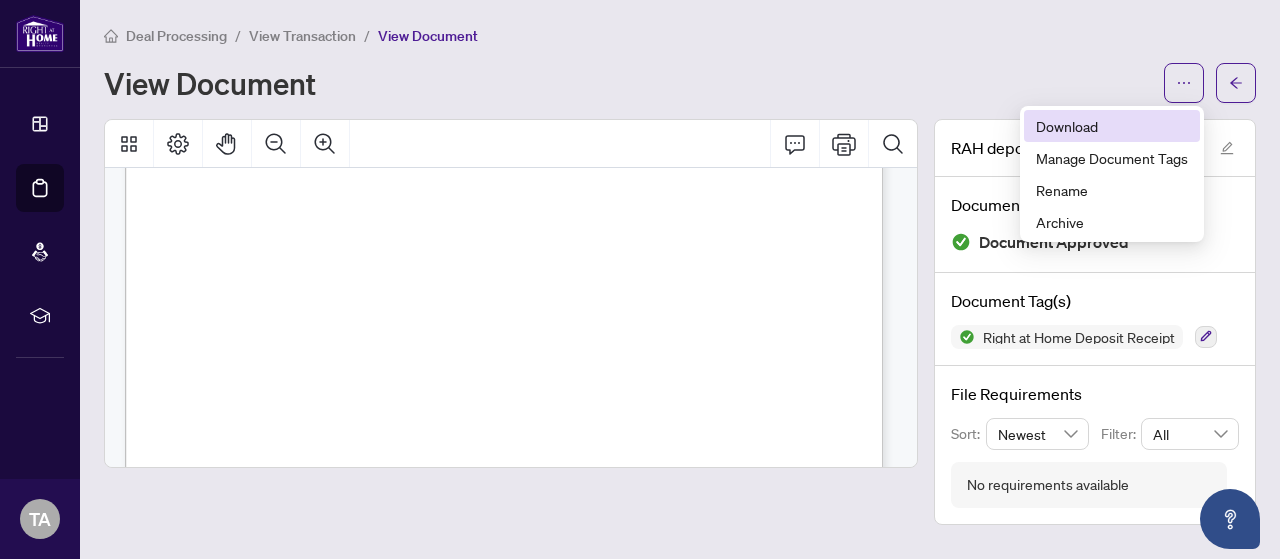 click on "Download" at bounding box center (1112, 126) 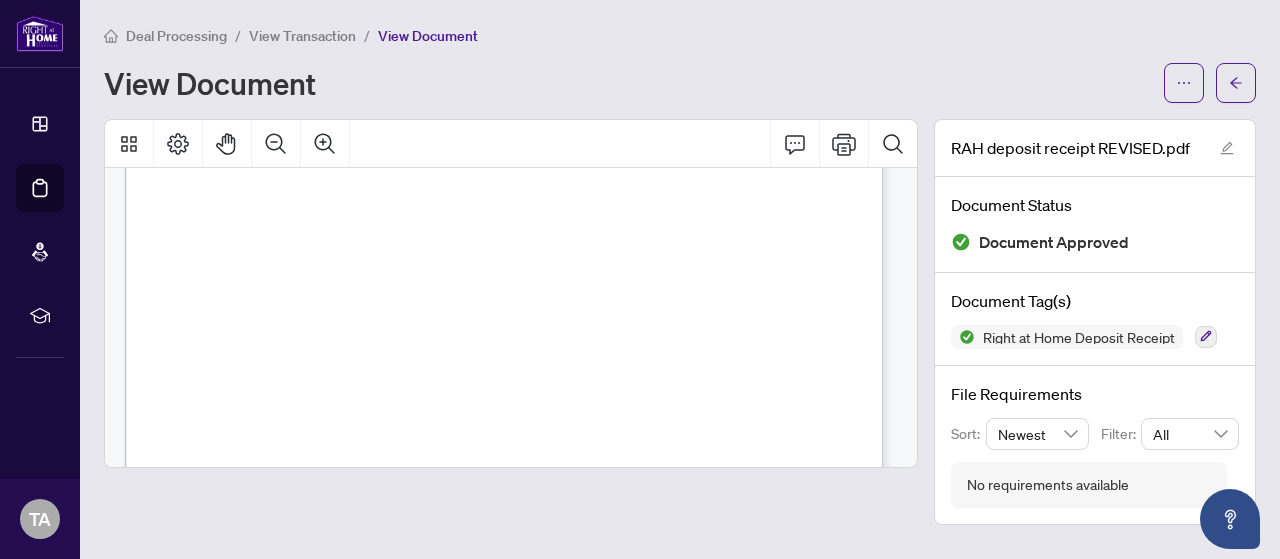 click on "View Document" at bounding box center [628, 83] 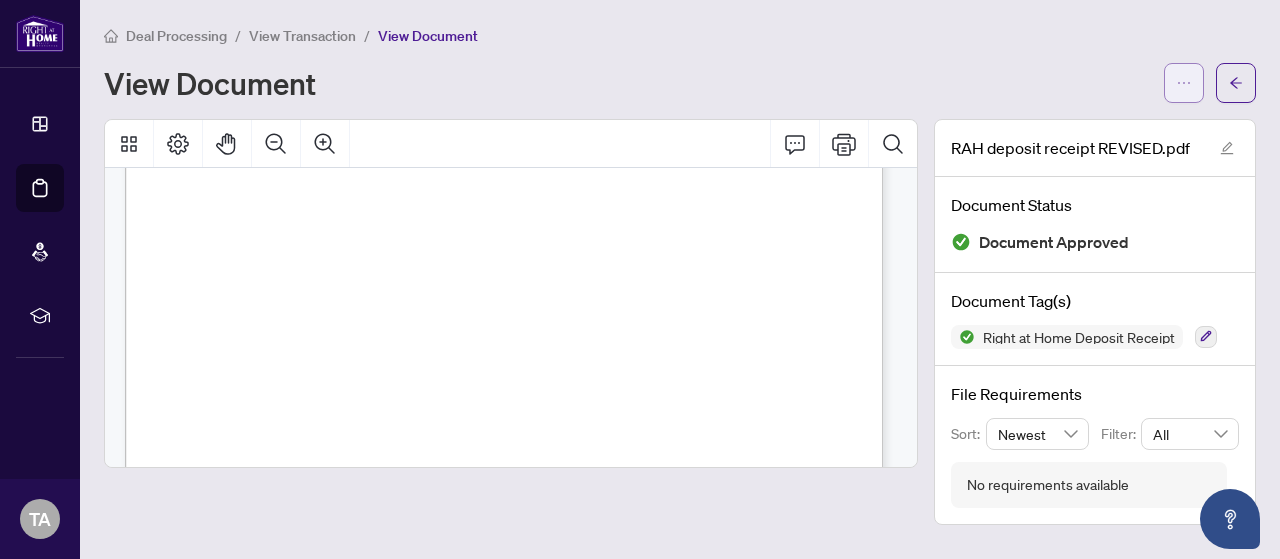 click 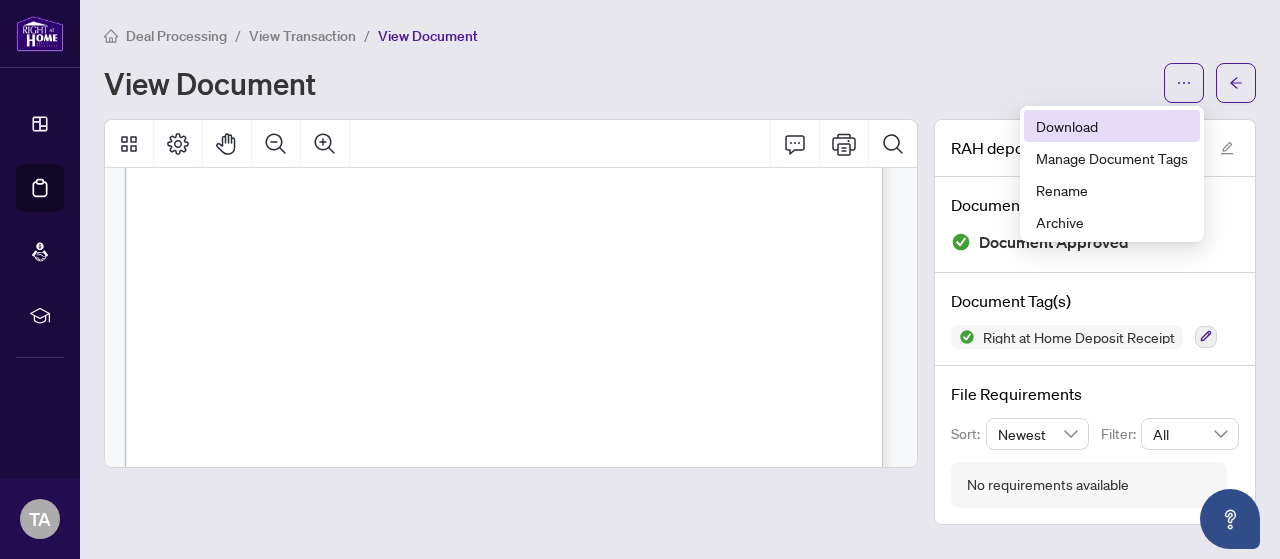 click on "Download" at bounding box center [1112, 126] 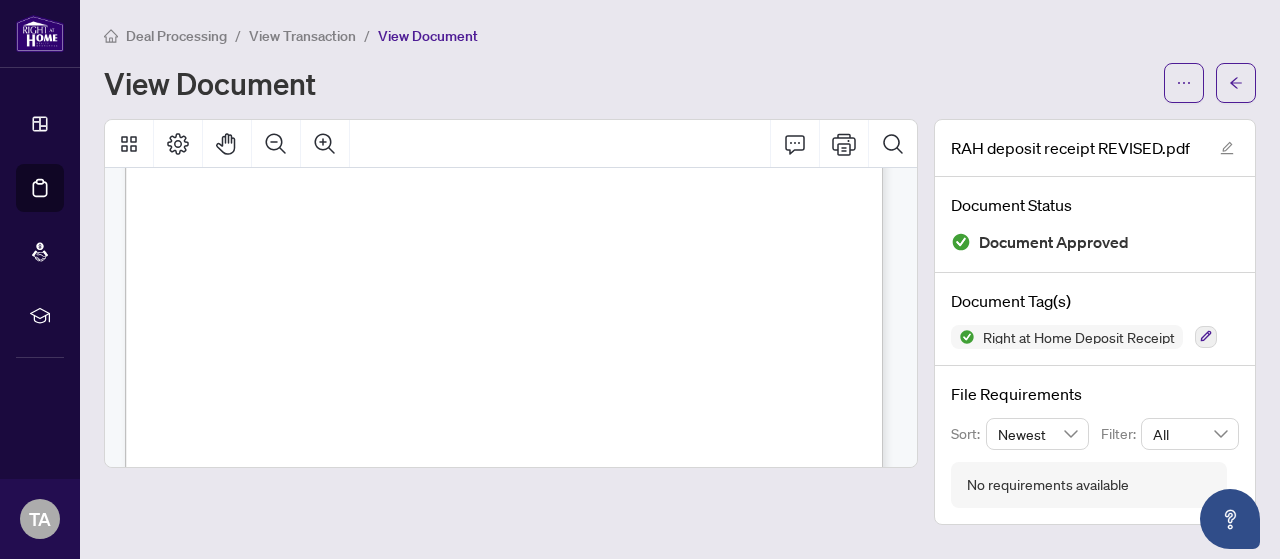scroll, scrollTop: 300, scrollLeft: 0, axis: vertical 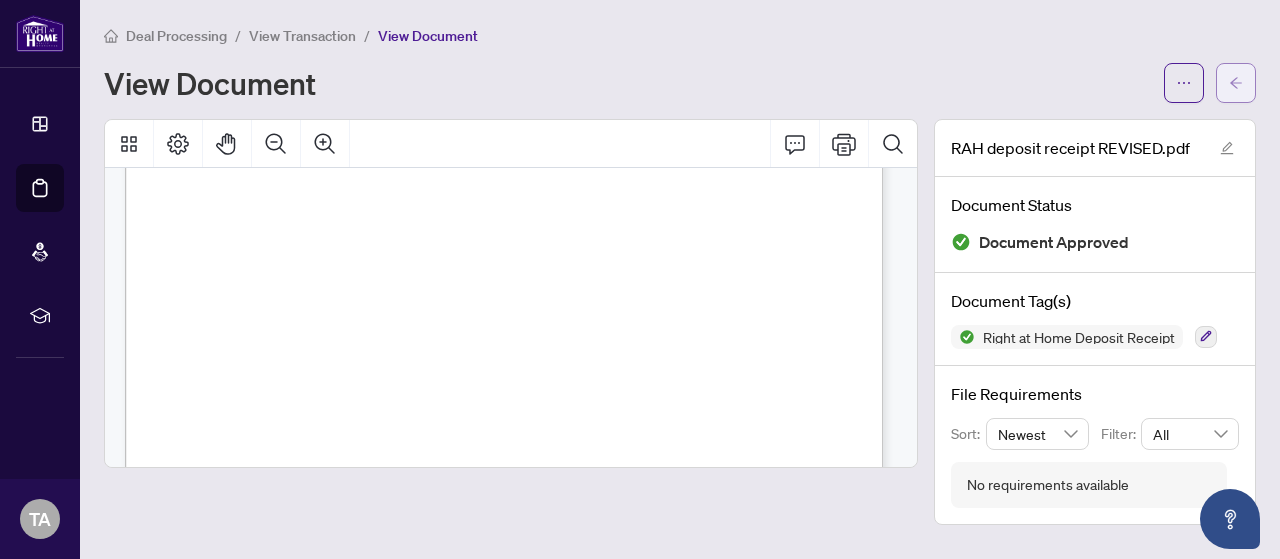 click 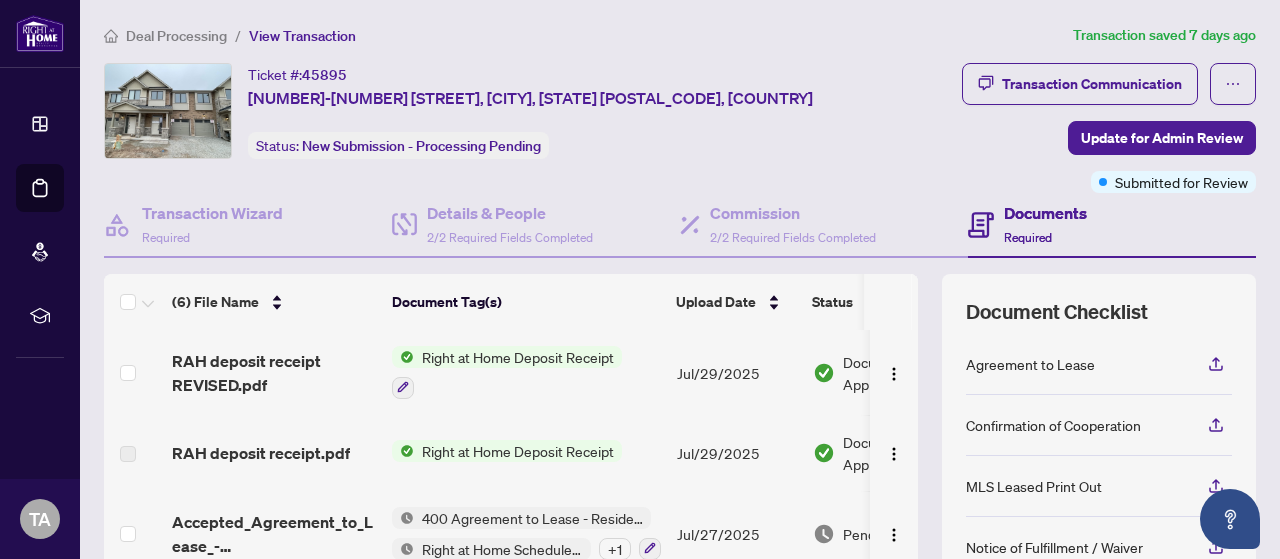 scroll, scrollTop: 100, scrollLeft: 0, axis: vertical 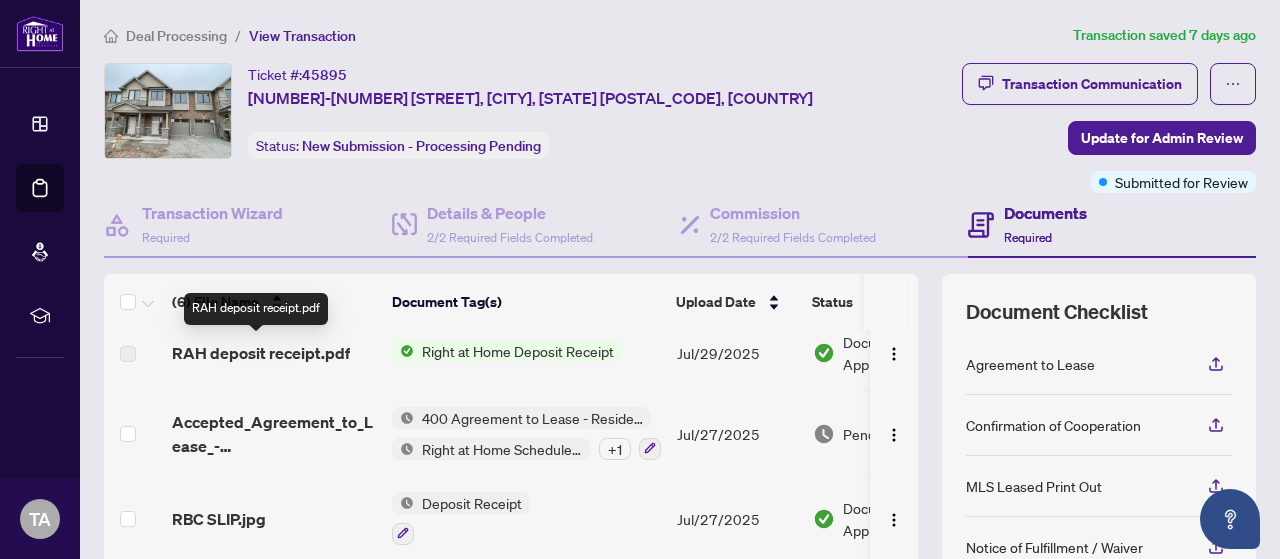 click on "RAH deposit receipt.pdf" at bounding box center (261, 353) 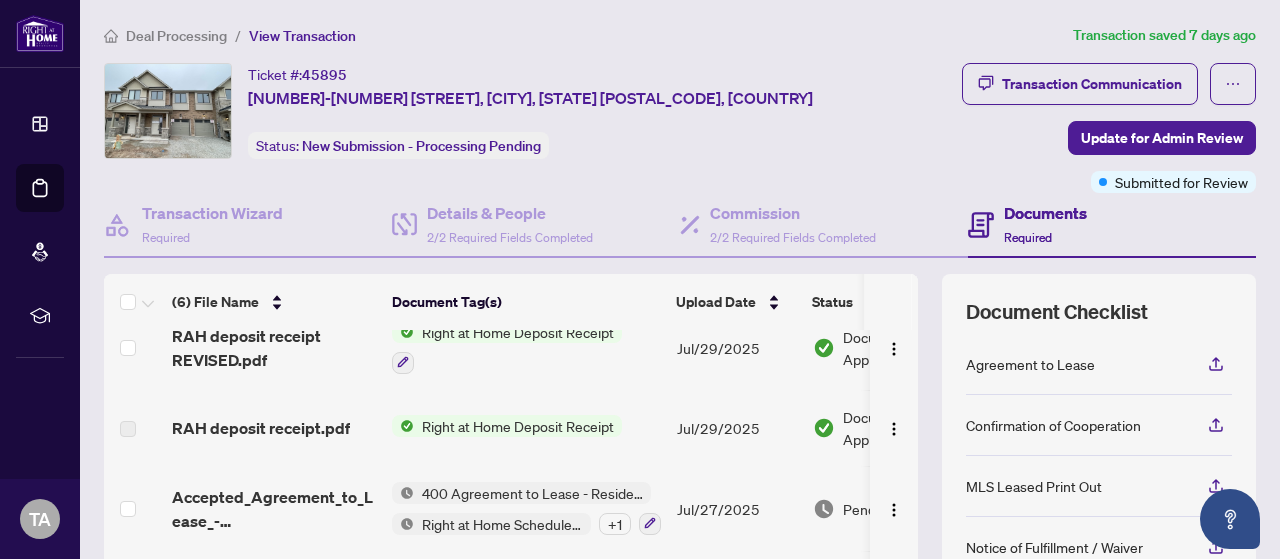 scroll, scrollTop: 0, scrollLeft: 0, axis: both 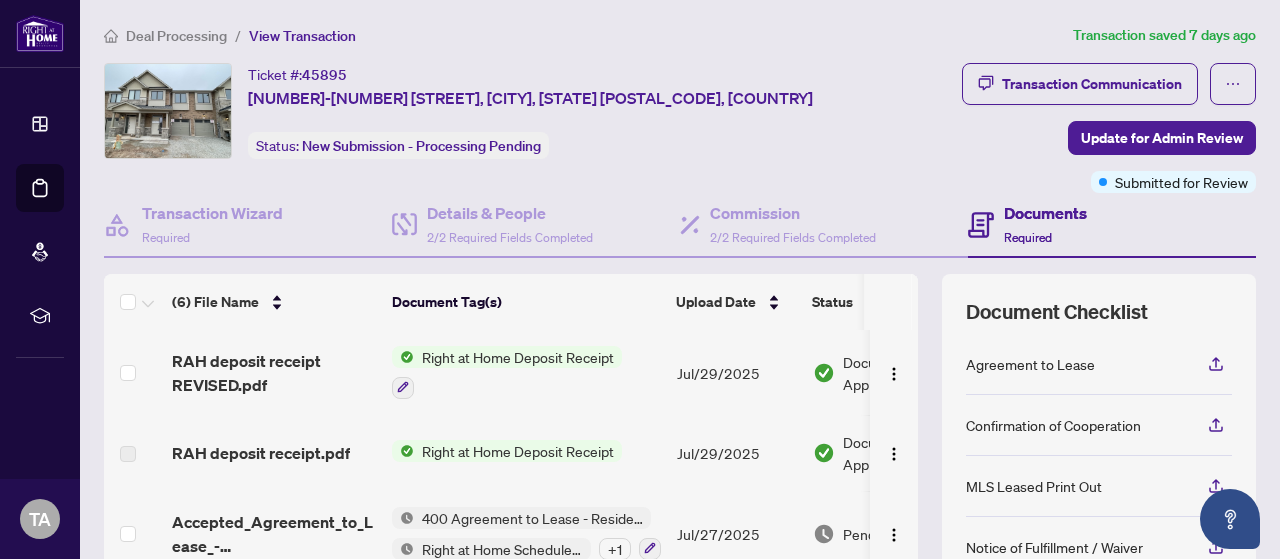 click on "RAH deposit receipt.pdf" at bounding box center [261, 453] 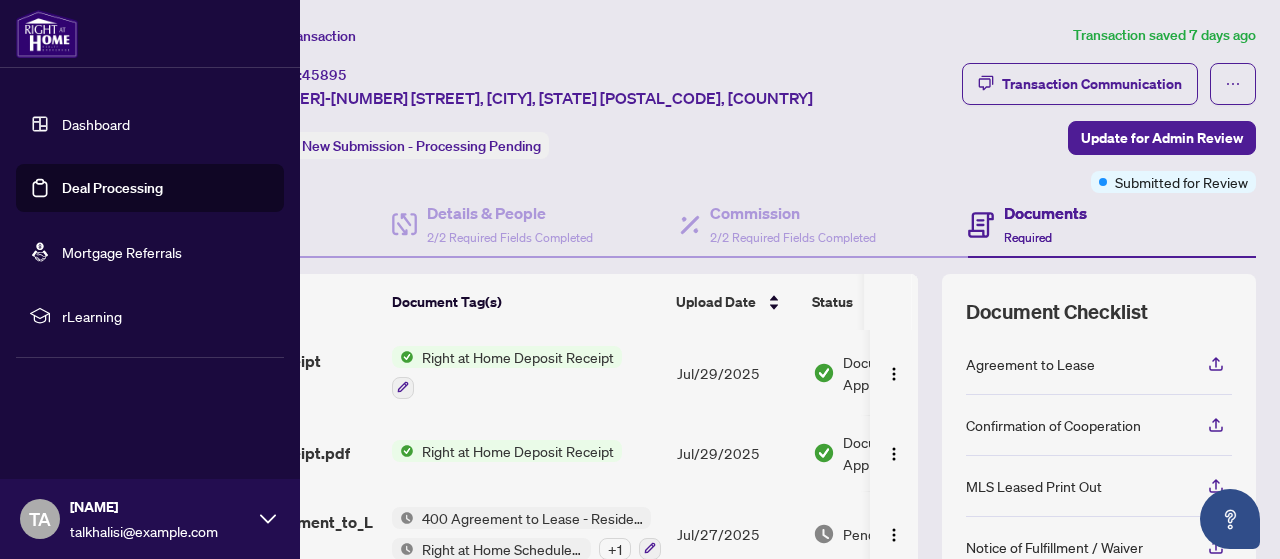 drag, startPoint x: 40, startPoint y: 188, endPoint x: 73, endPoint y: 195, distance: 33.734257 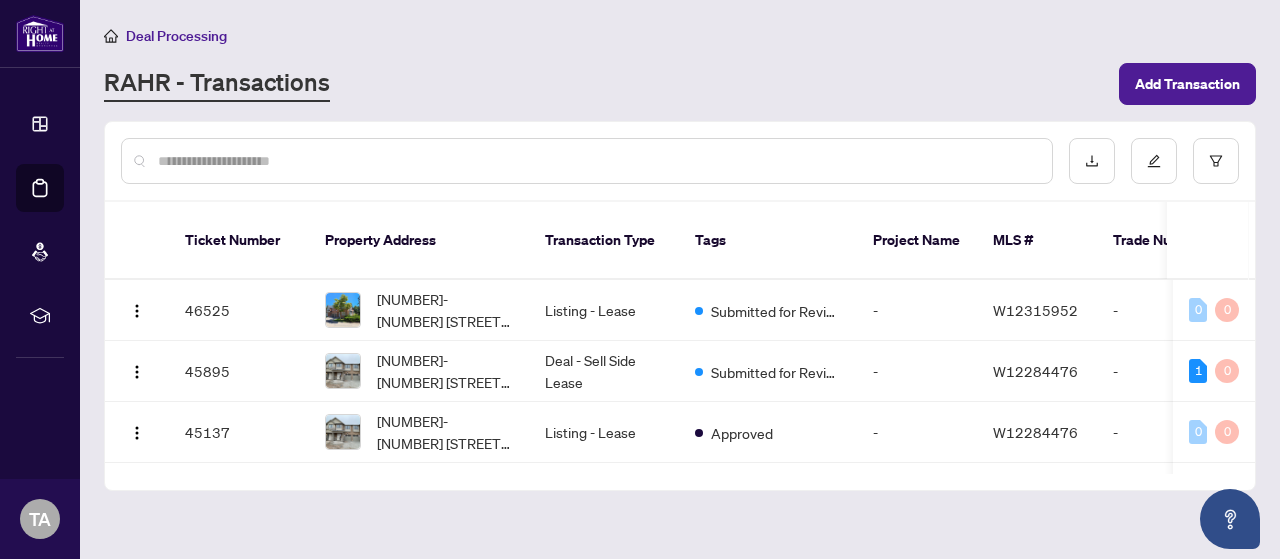 click at bounding box center (597, 161) 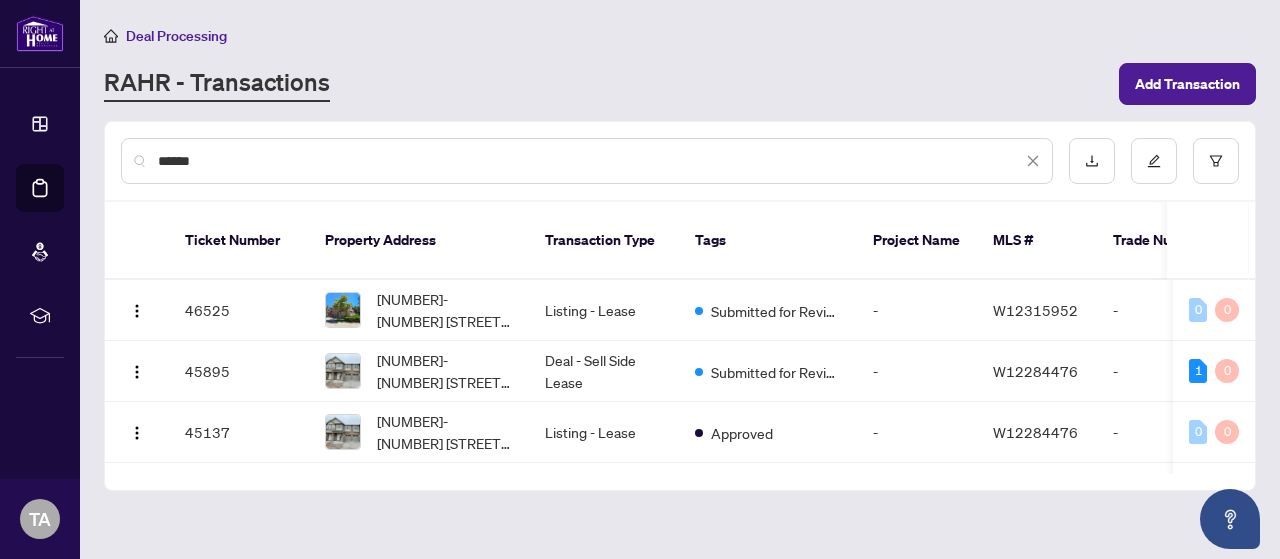 type on "*******" 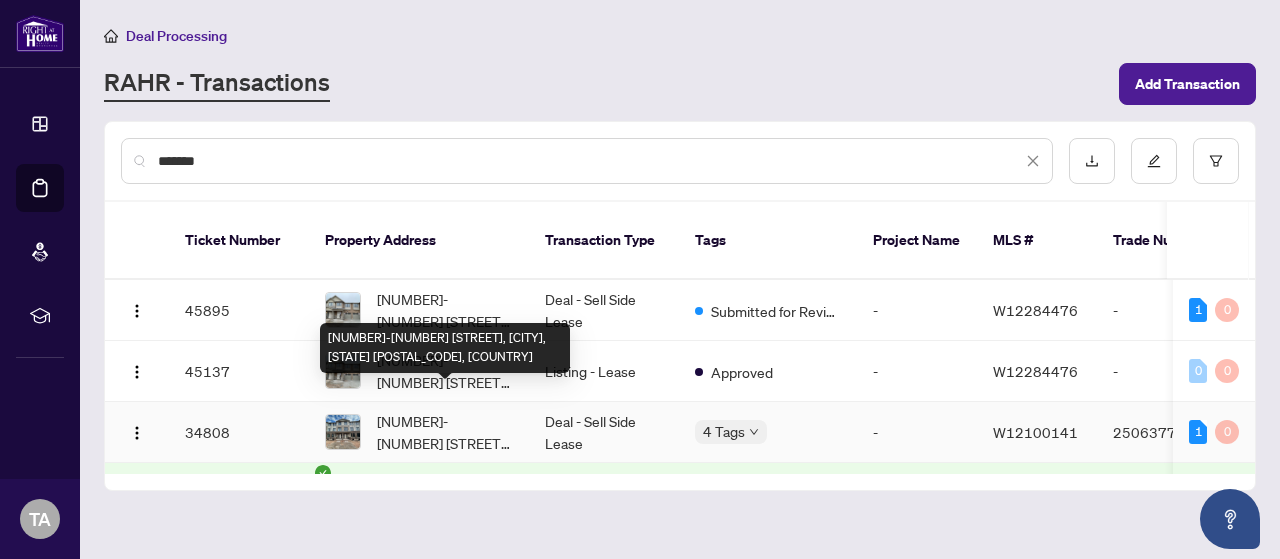 click on "[NUMBER]-[NUMBER] [STREET], [CITY], [STATE] [POSTAL_CODE], [COUNTRY]" at bounding box center [445, 432] 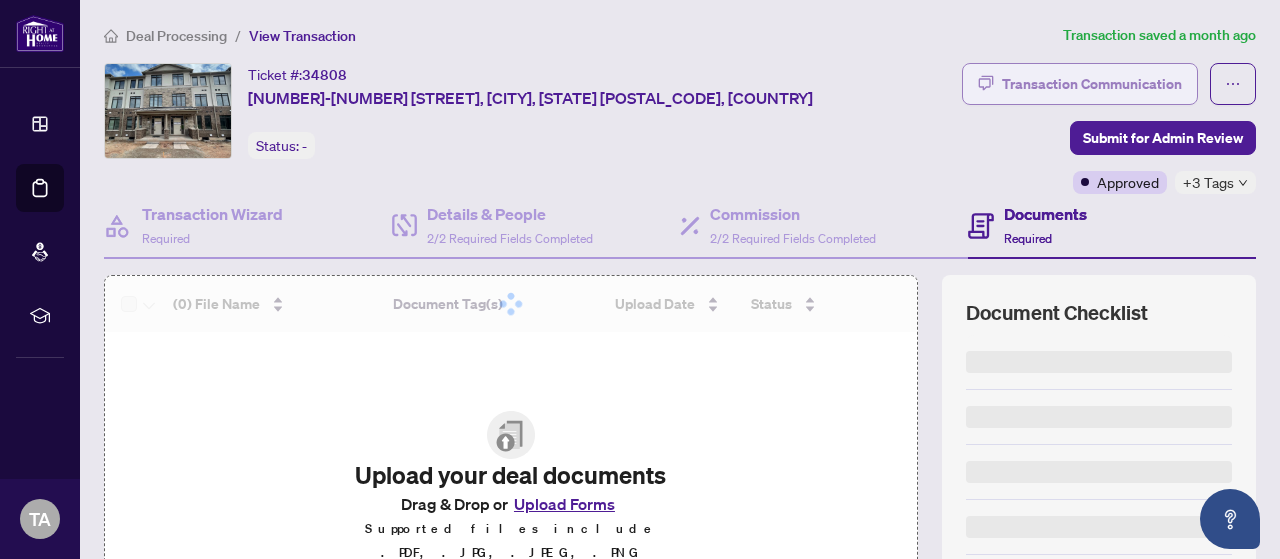 click on "Transaction Communication" at bounding box center [1092, 84] 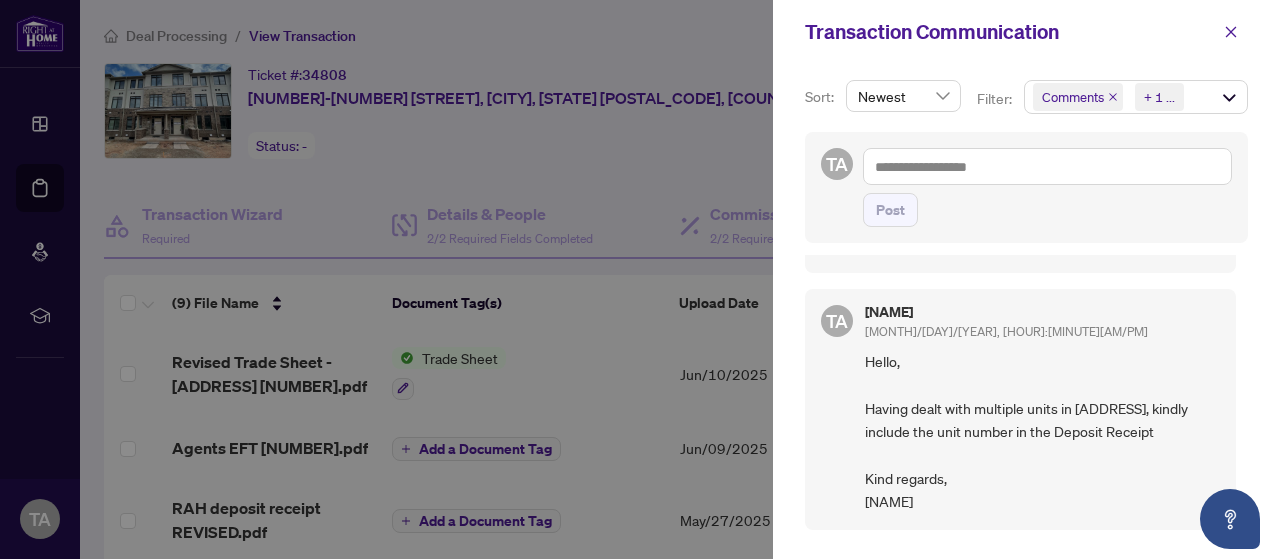 scroll, scrollTop: 1700, scrollLeft: 0, axis: vertical 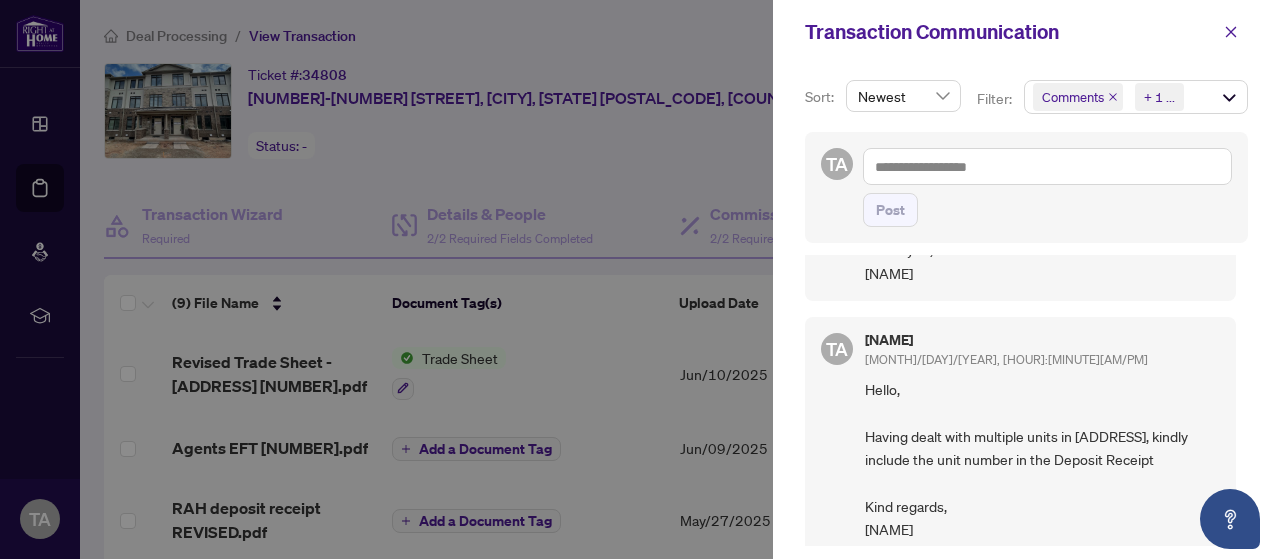 drag, startPoint x: 892, startPoint y: 528, endPoint x: 850, endPoint y: 392, distance: 142.33763 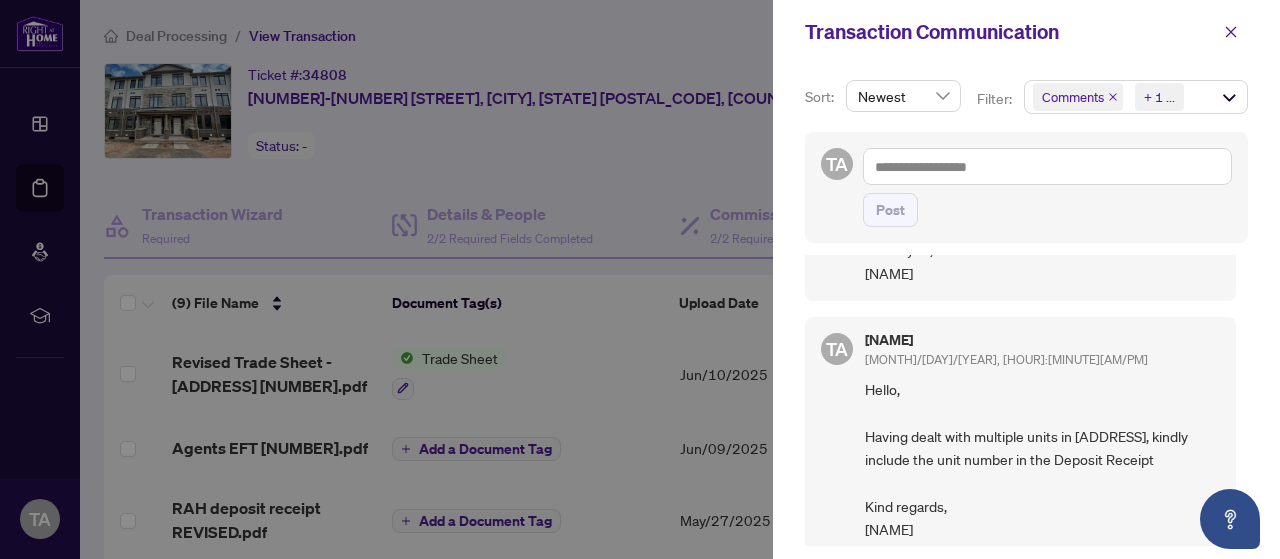copy on "Hello,
Having dealt with multiple units in [ADDRESS], kindly include the unit number in the Deposit Receipt
Kind regards,
[NAME]" 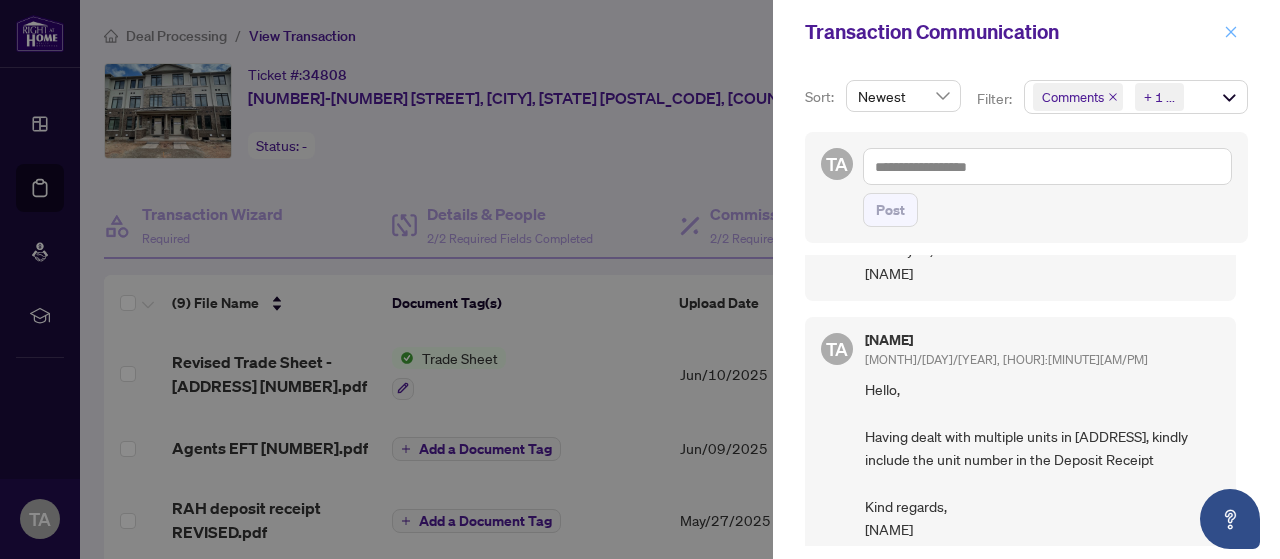 click at bounding box center (1231, 32) 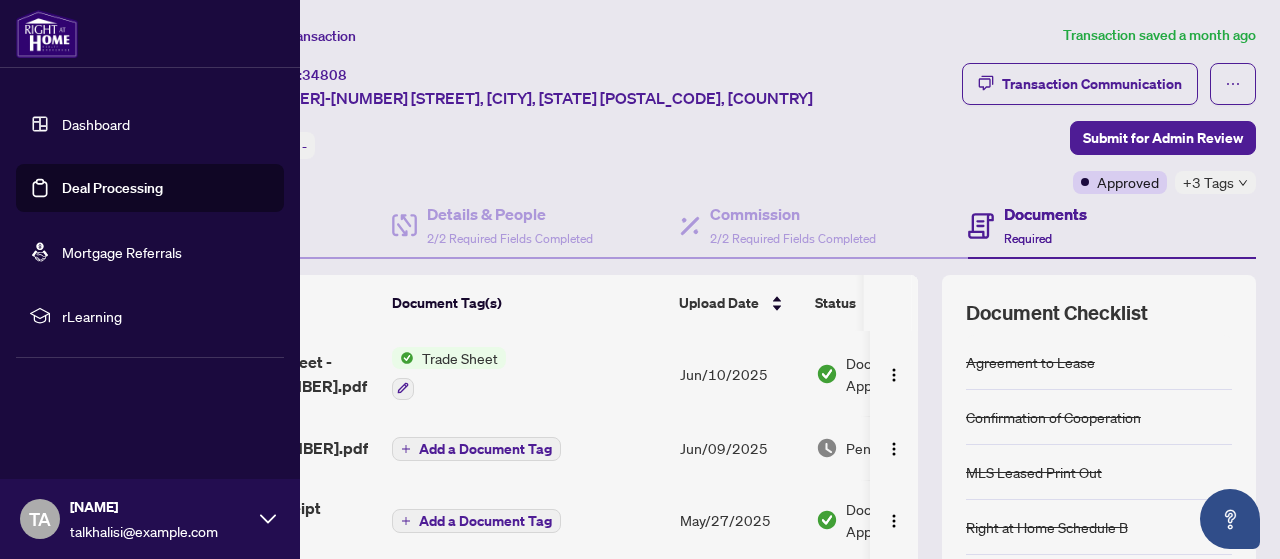 click on "Deal Processing" at bounding box center (112, 188) 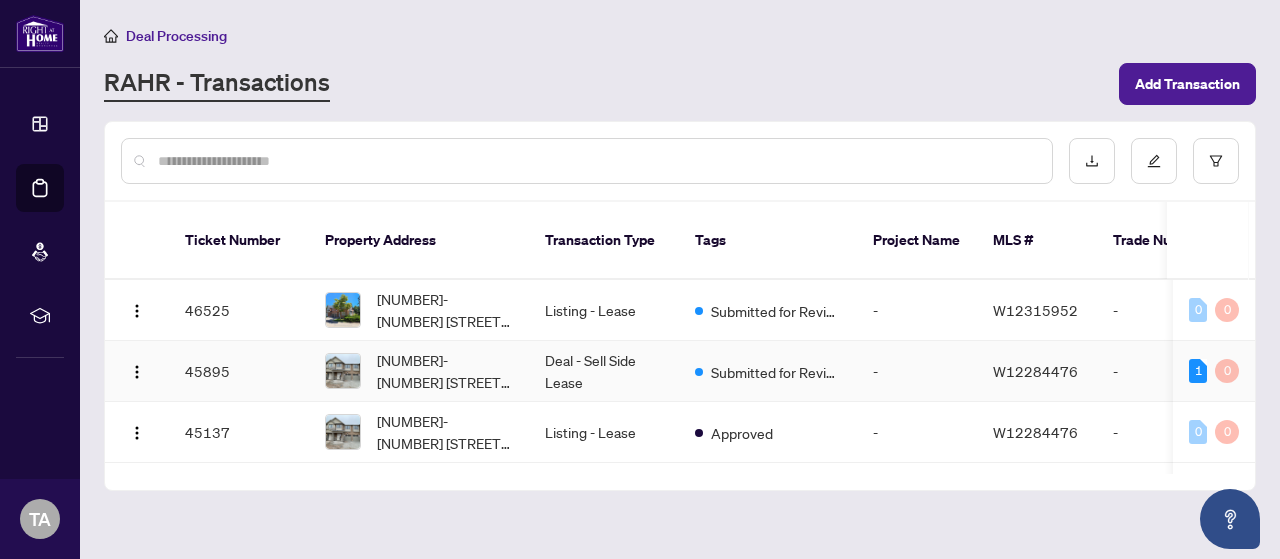 click on "[NUMBER]-[NUMBER] [STREET], [CITY], [STATE] [POSTAL_CODE], [COUNTRY]" at bounding box center [445, 371] 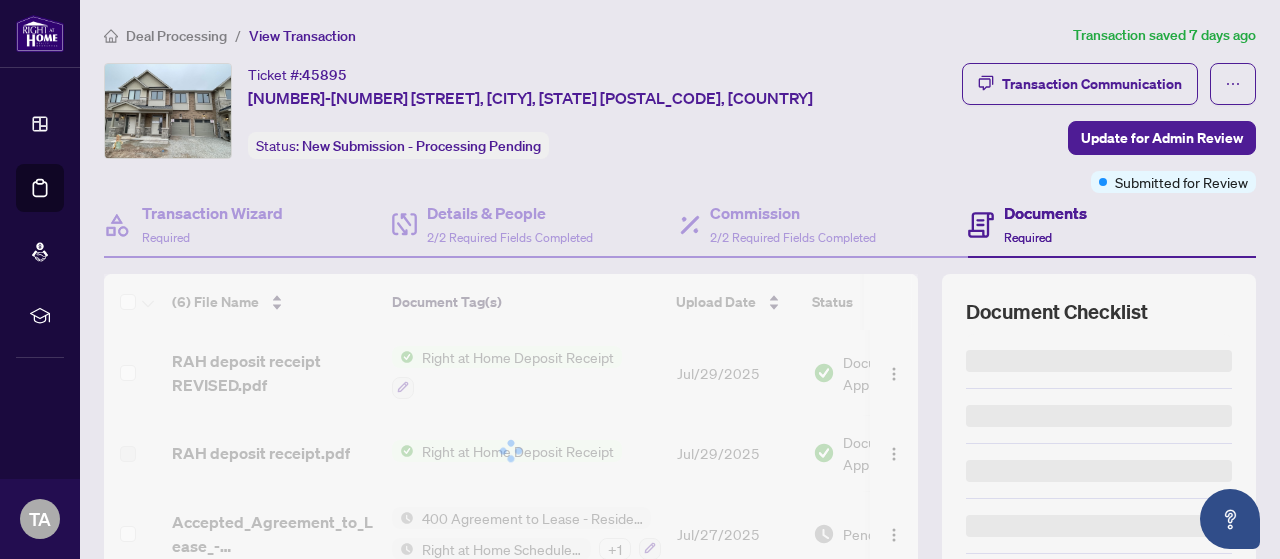 click on "Transaction Communication" at bounding box center (1092, 84) 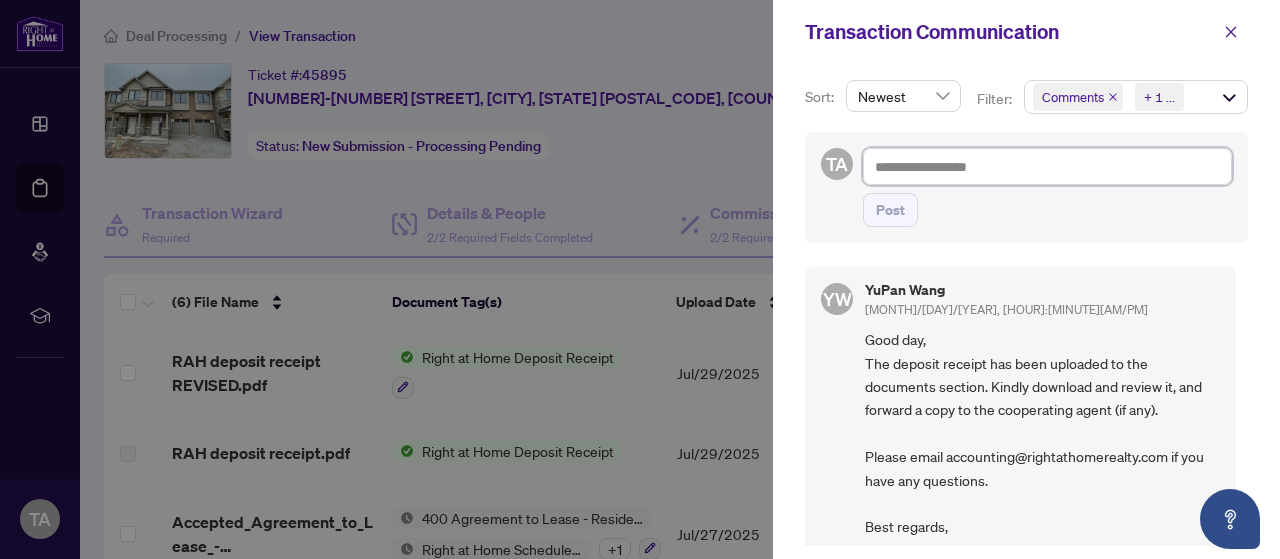click at bounding box center (1047, 166) 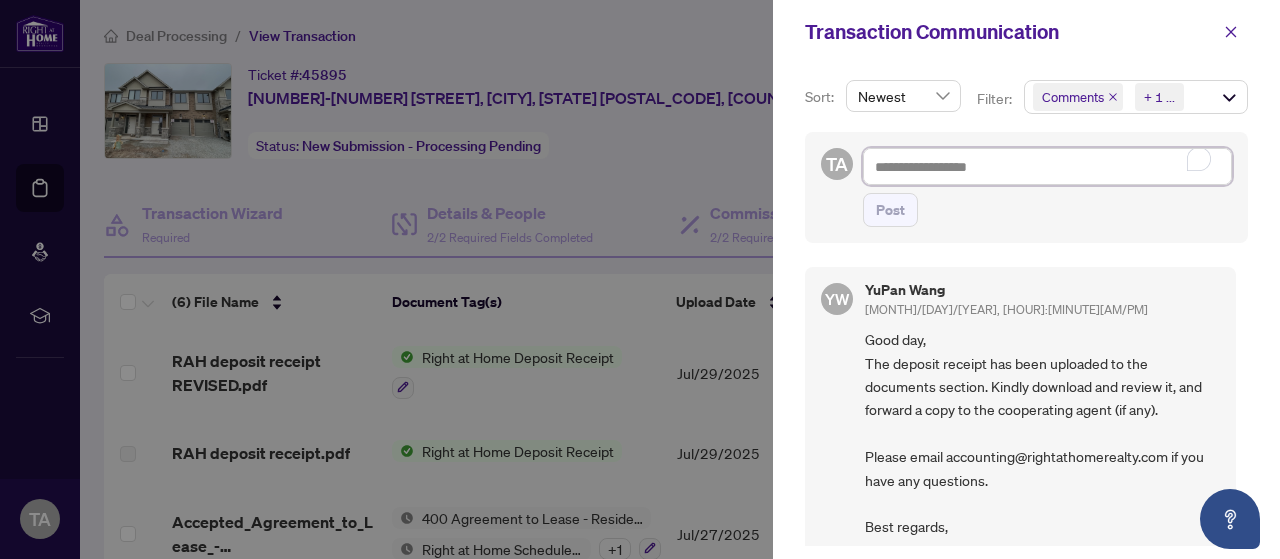 paste on "**********" 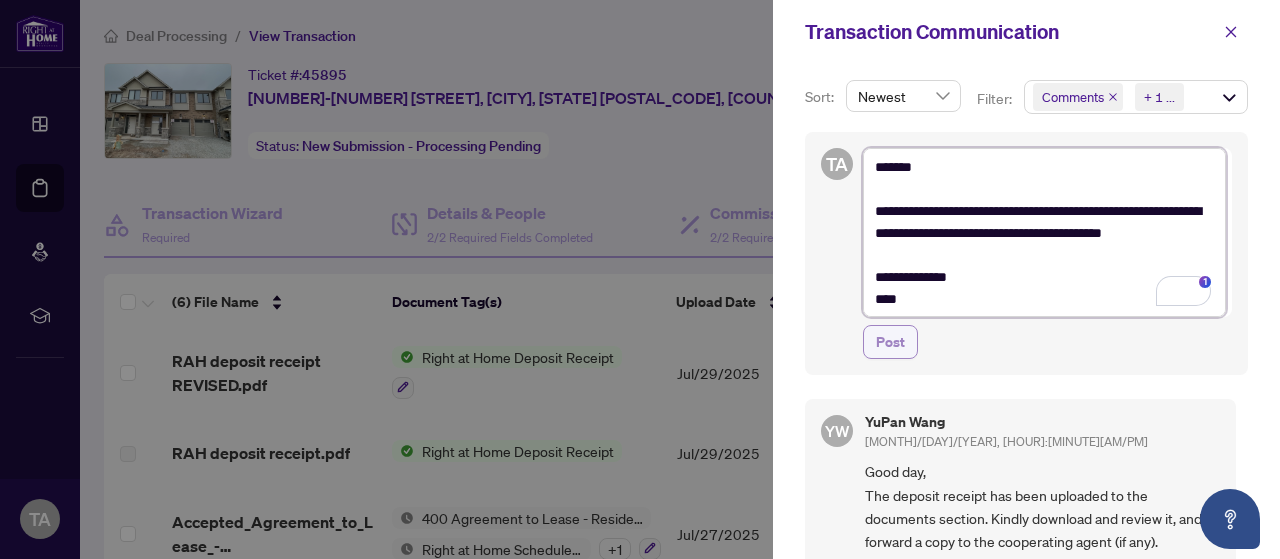 type on "**********" 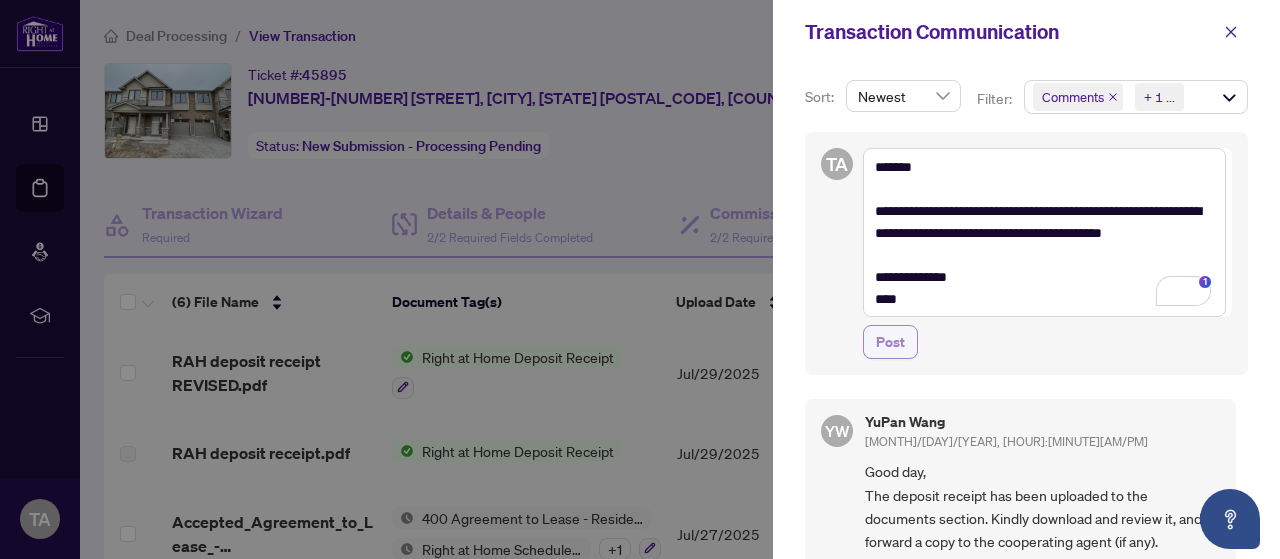 click on "Post" at bounding box center [890, 342] 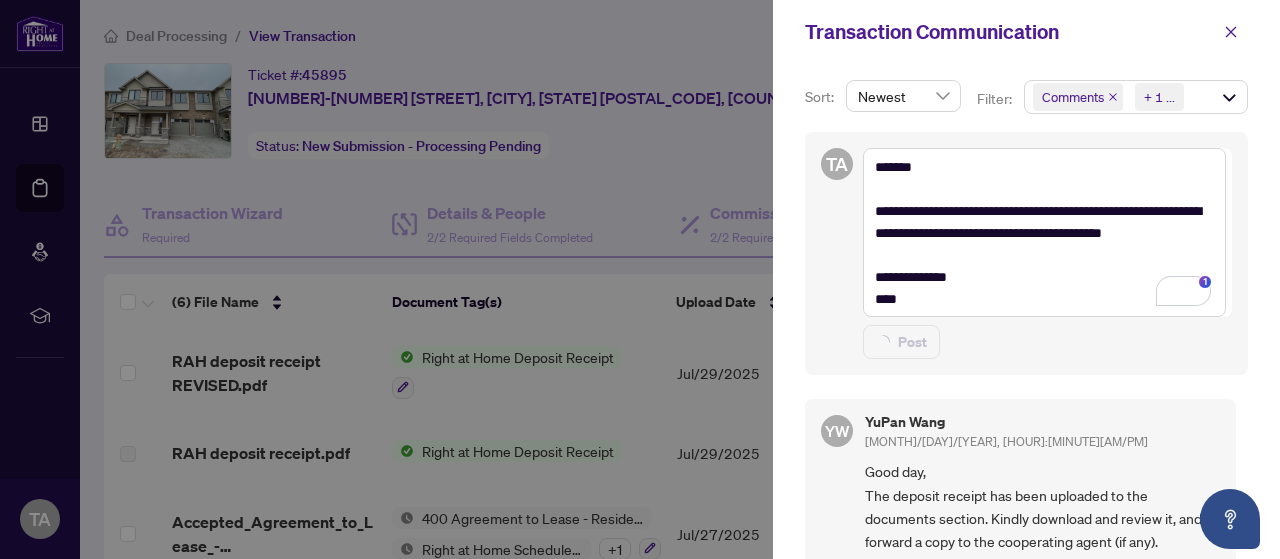 type on "**********" 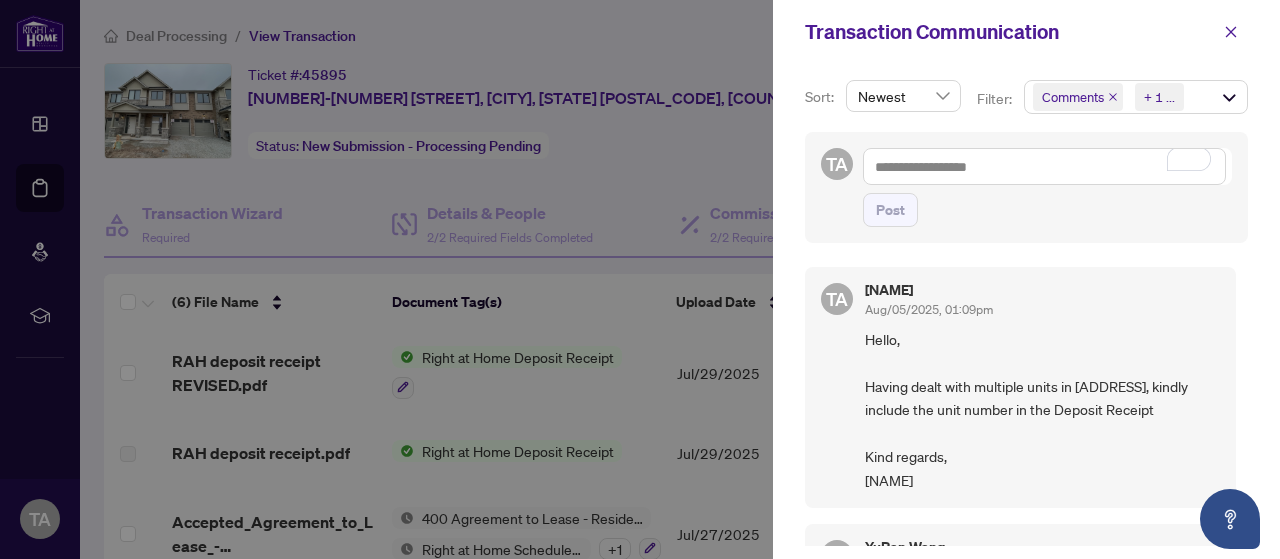 click at bounding box center (640, 279) 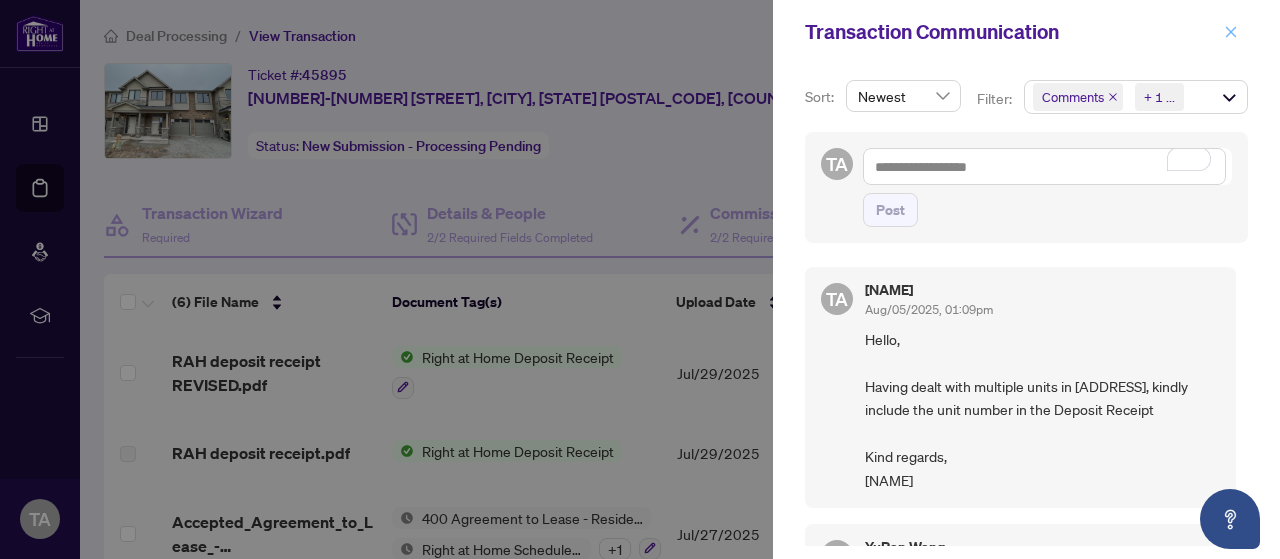 click at bounding box center [1231, 32] 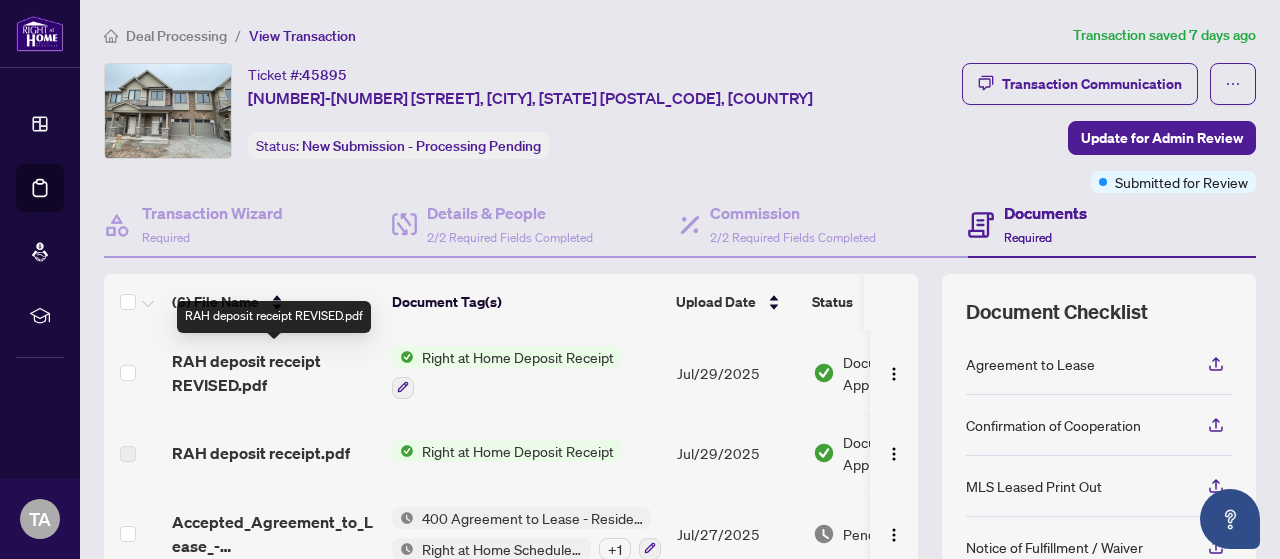 click on "RAH deposit receipt REVISED.pdf" at bounding box center [274, 373] 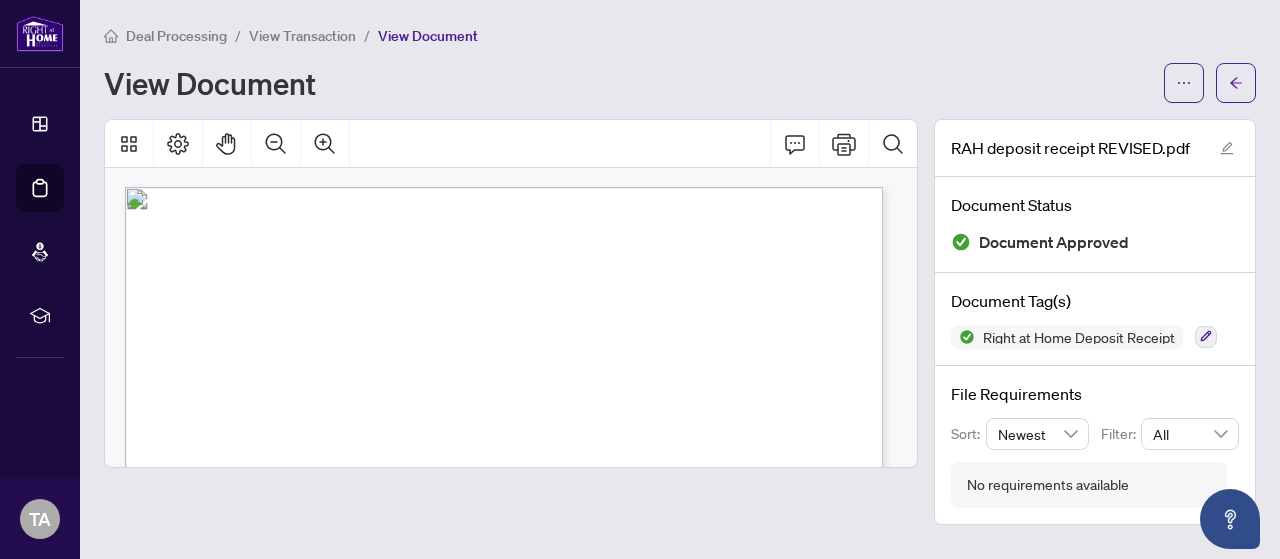scroll, scrollTop: 0, scrollLeft: 0, axis: both 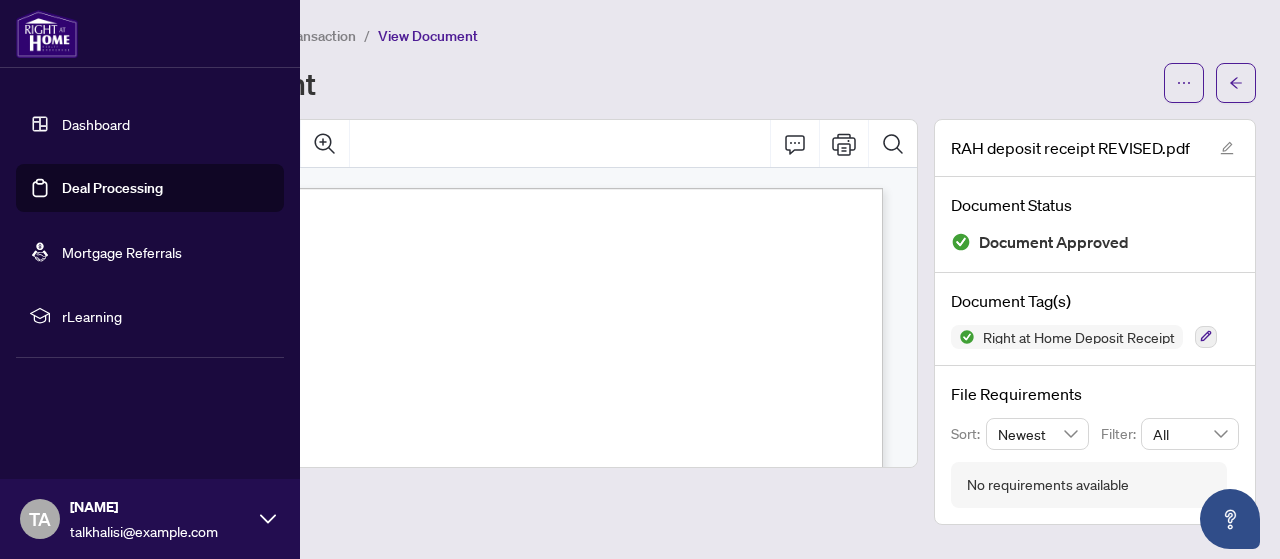drag, startPoint x: 46, startPoint y: 185, endPoint x: 126, endPoint y: 188, distance: 80.05623 